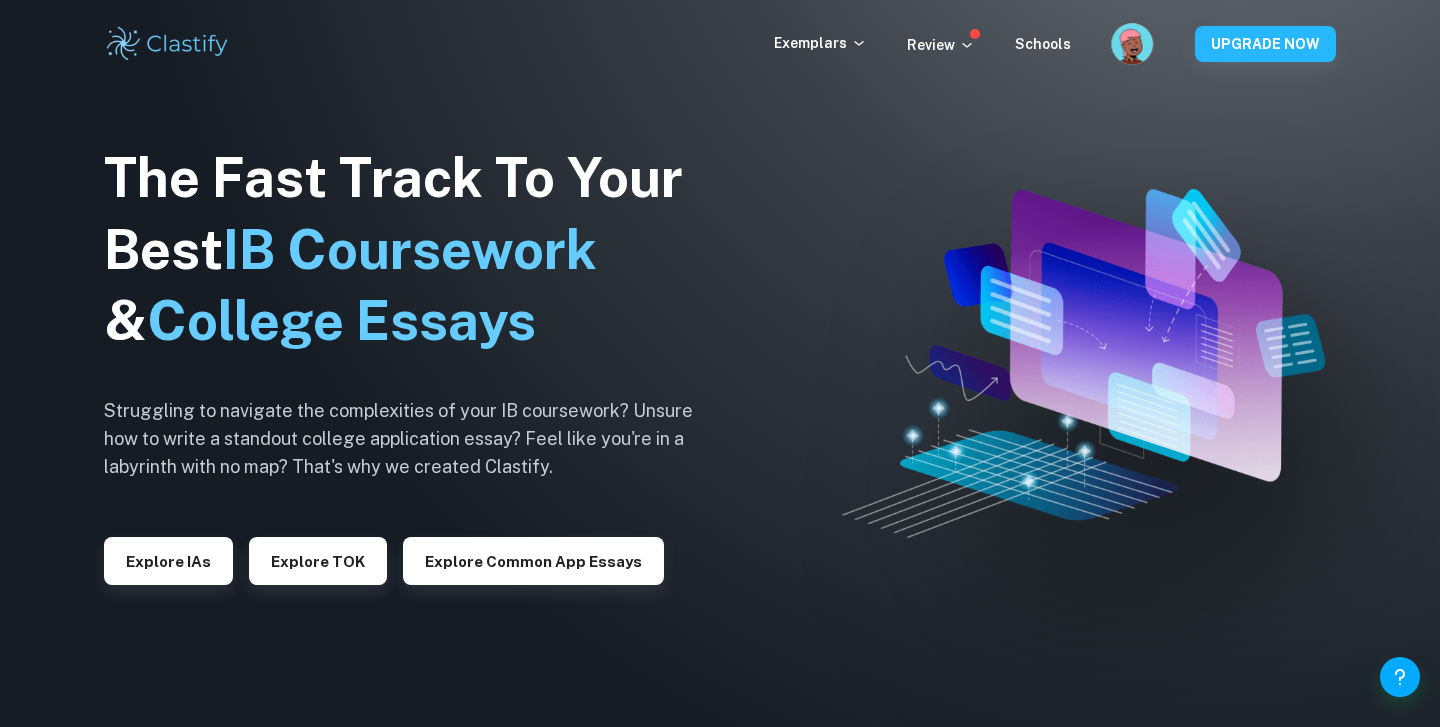 scroll, scrollTop: 0, scrollLeft: 0, axis: both 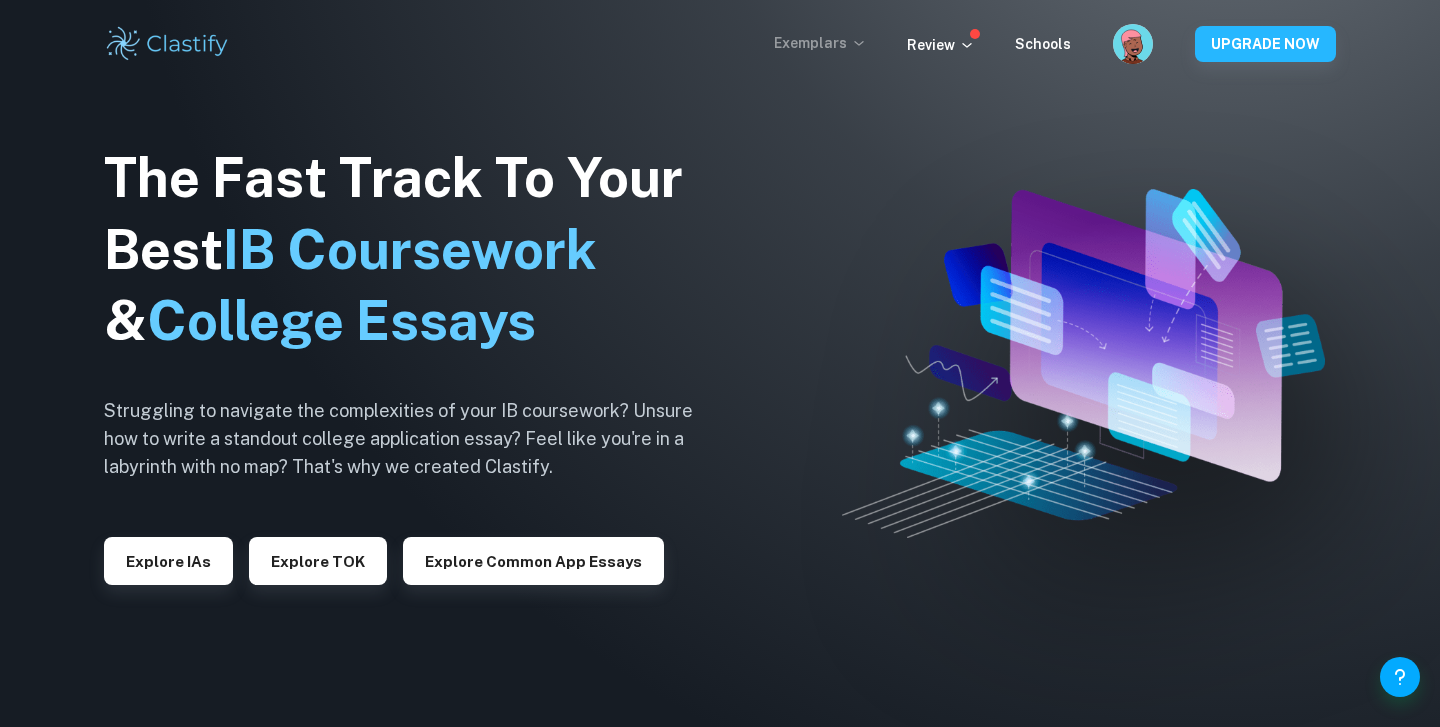 click on "Exemplars" at bounding box center [820, 43] 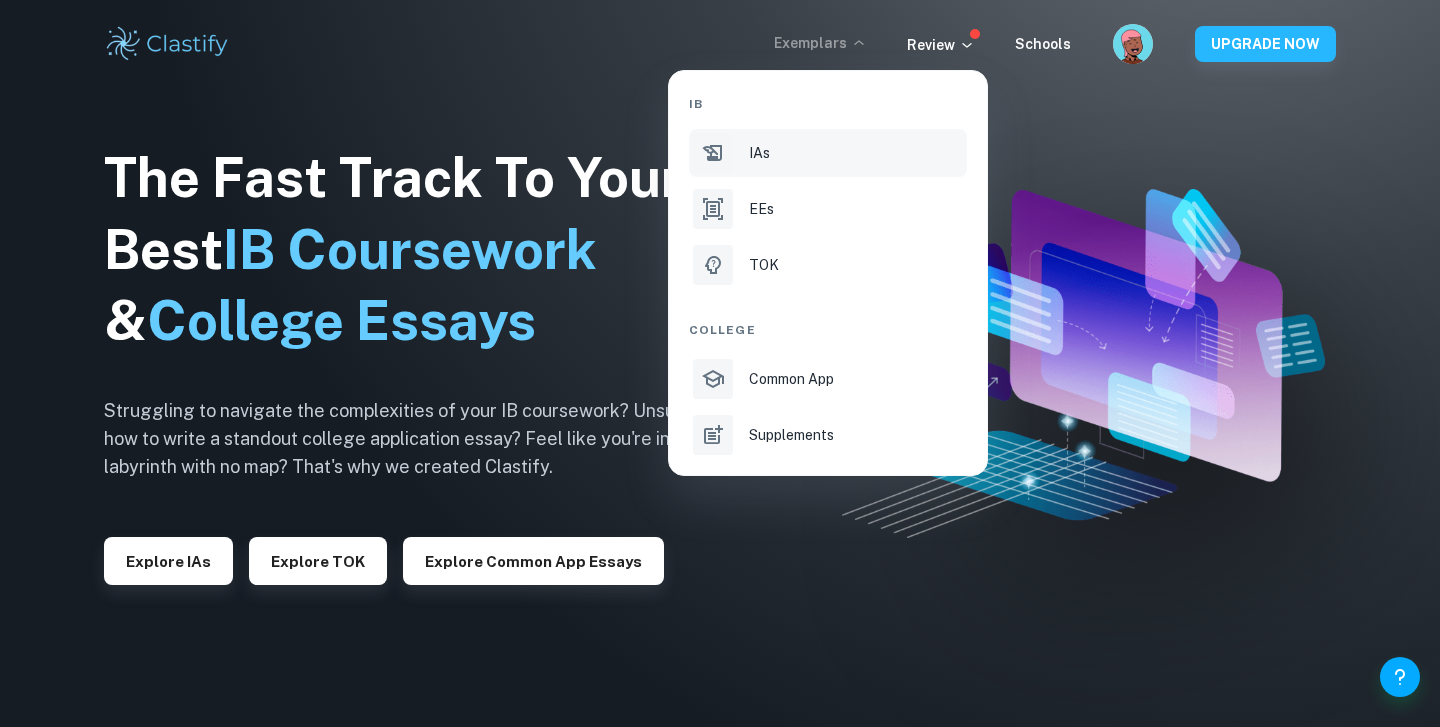 click on "IAs" at bounding box center (828, 153) 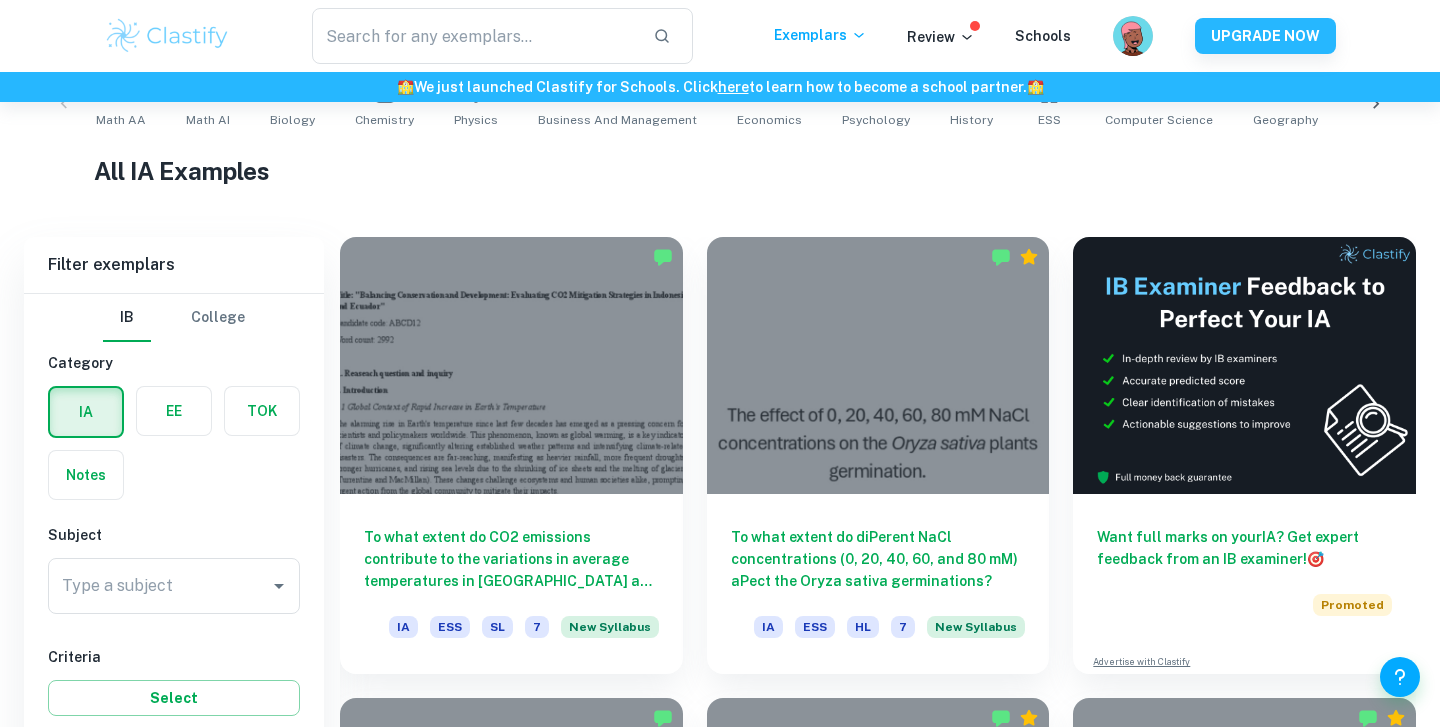 scroll, scrollTop: 619, scrollLeft: 0, axis: vertical 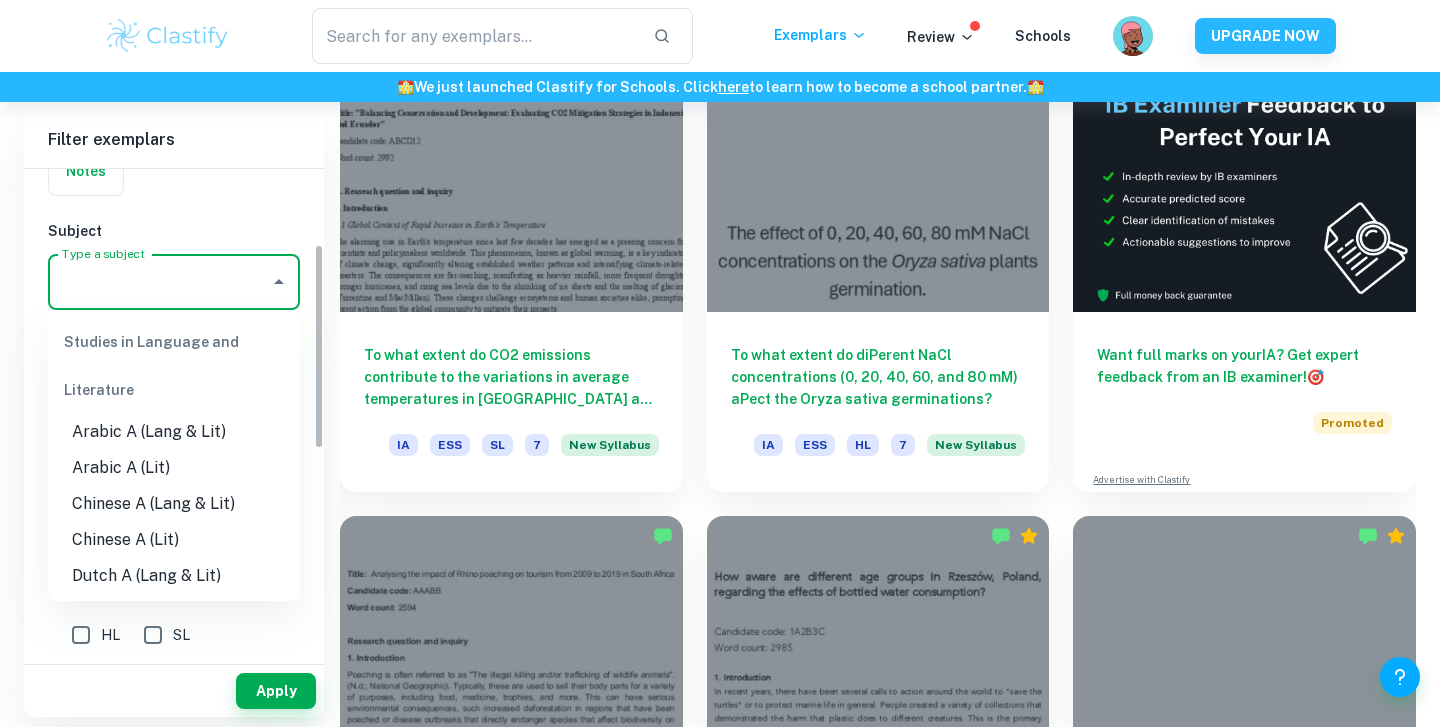 click on "Type a subject" at bounding box center (159, 282) 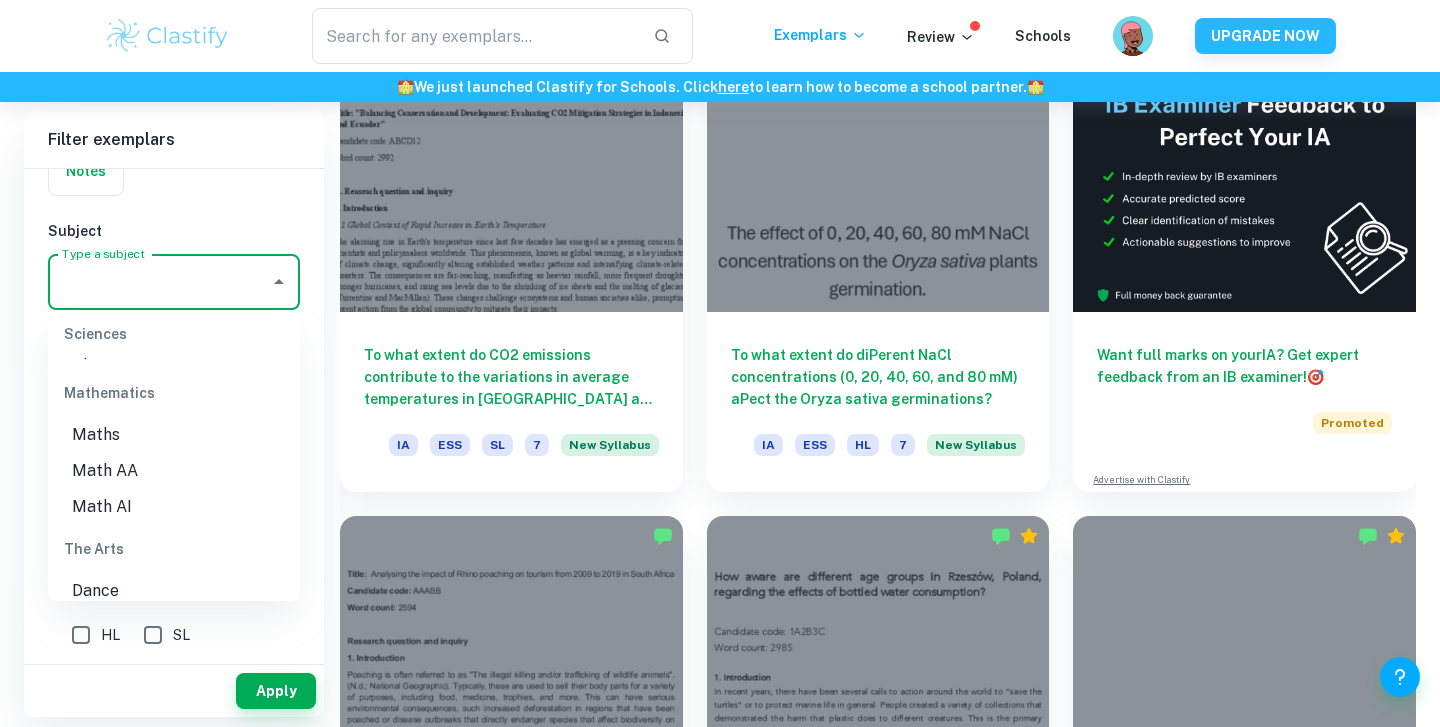 scroll, scrollTop: 2656, scrollLeft: 0, axis: vertical 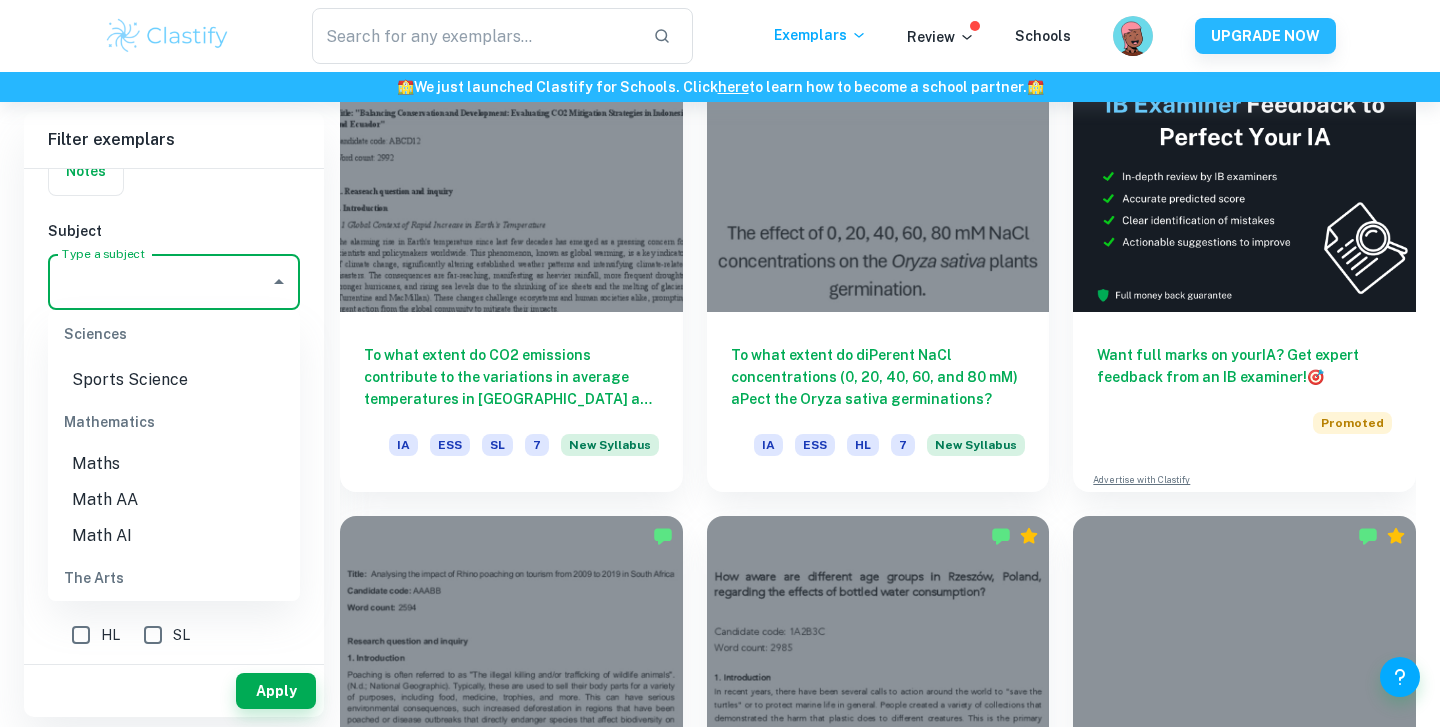 click on "Math AA" at bounding box center (174, 500) 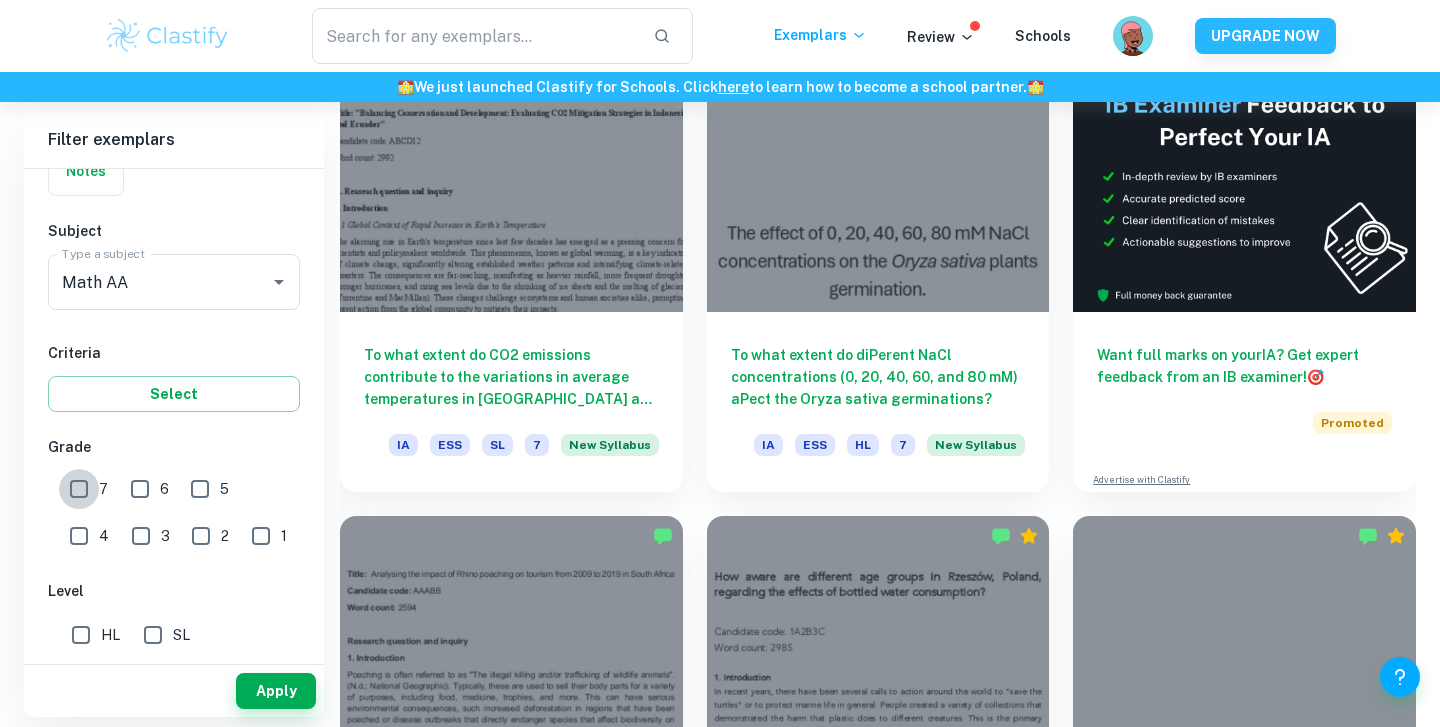 click on "7" at bounding box center (79, 489) 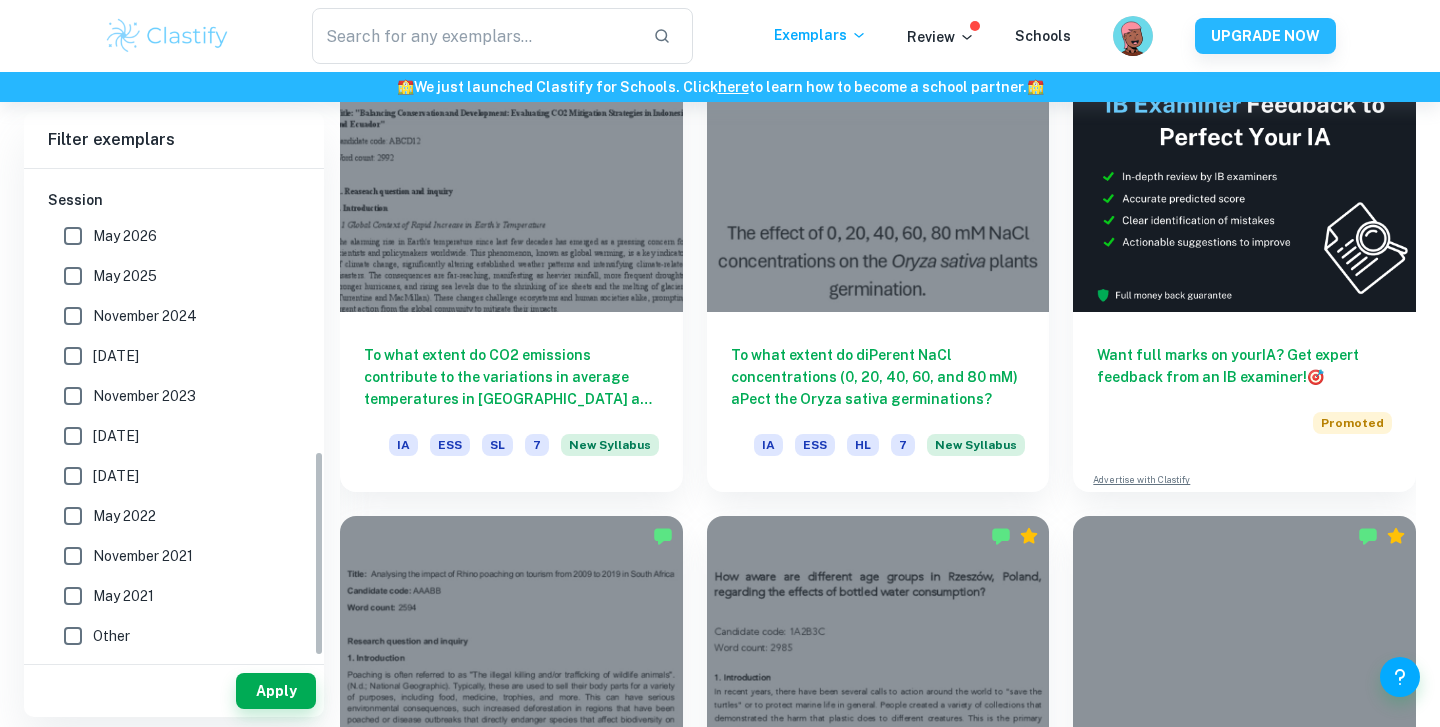 scroll, scrollTop: 669, scrollLeft: 0, axis: vertical 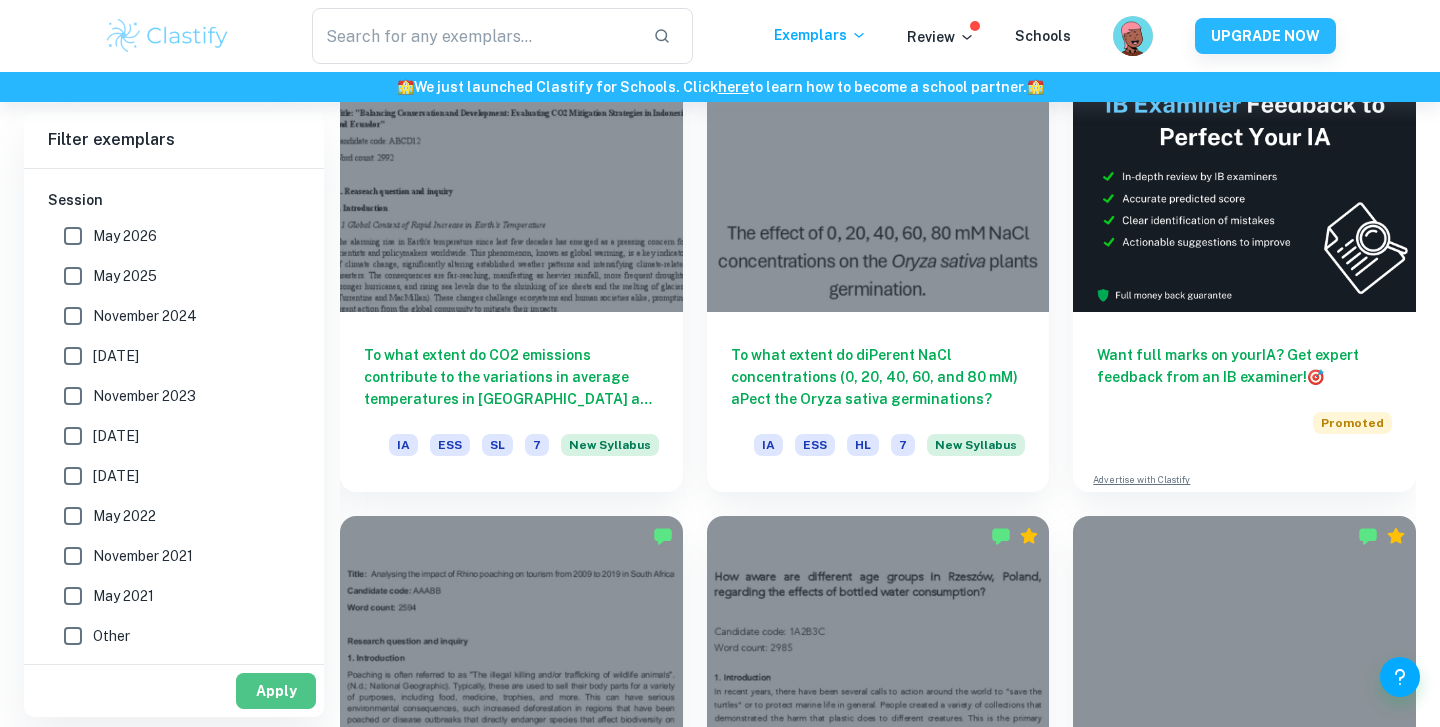 click on "Apply" at bounding box center (276, 691) 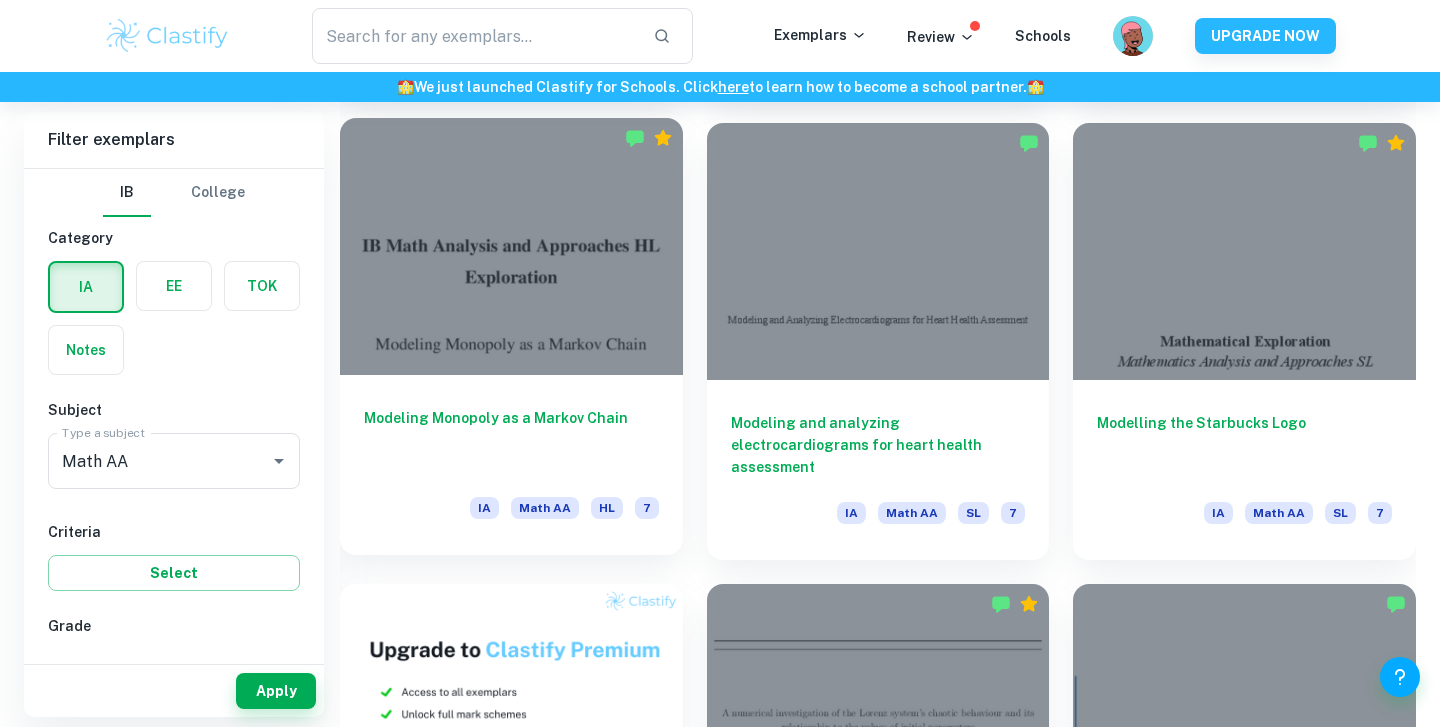 scroll, scrollTop: 1014, scrollLeft: 0, axis: vertical 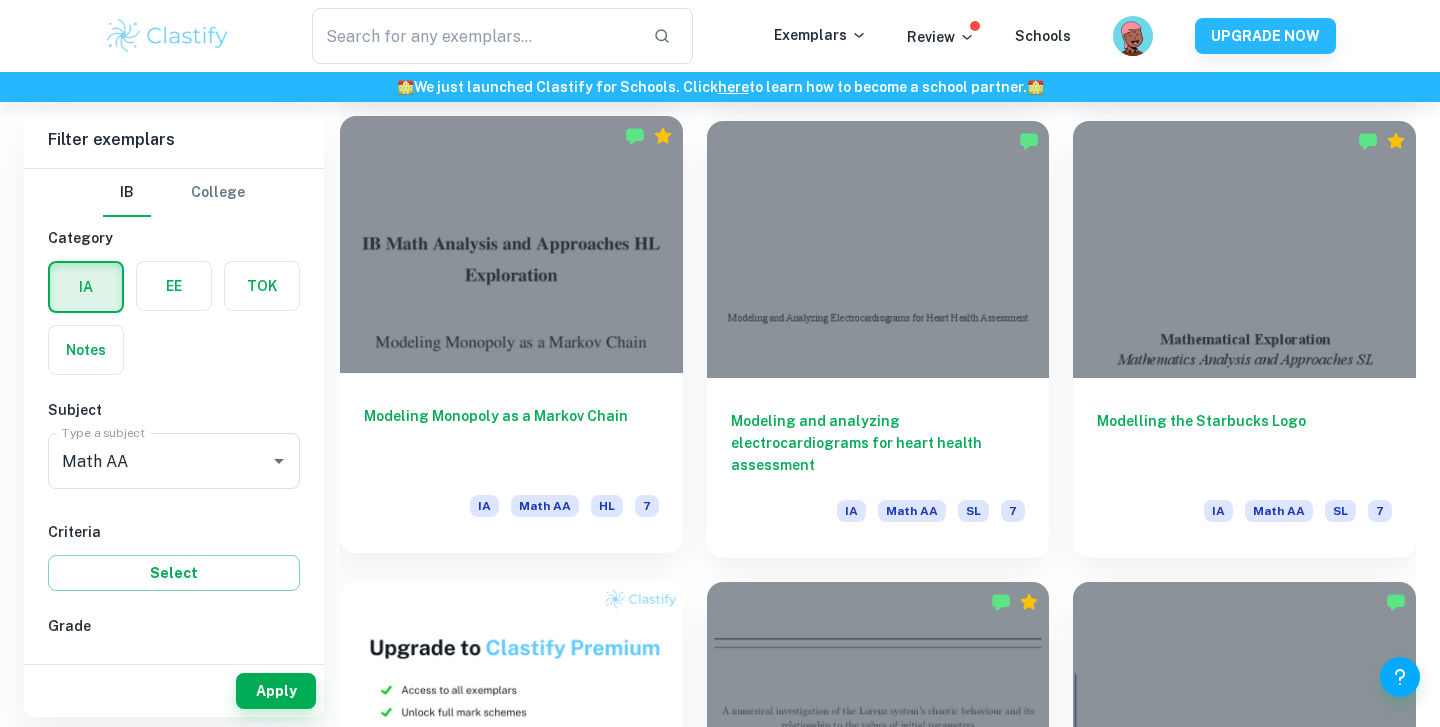 click at bounding box center [511, 244] 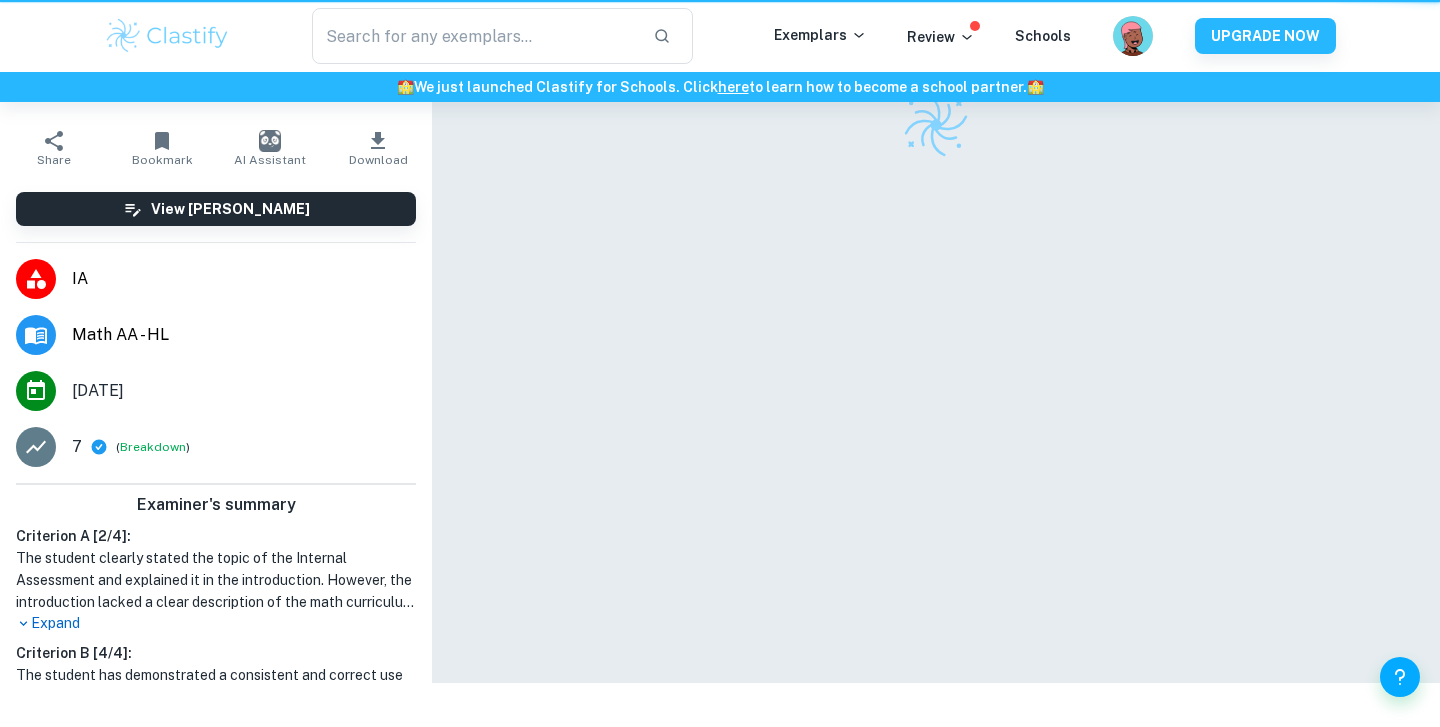 scroll, scrollTop: 0, scrollLeft: 0, axis: both 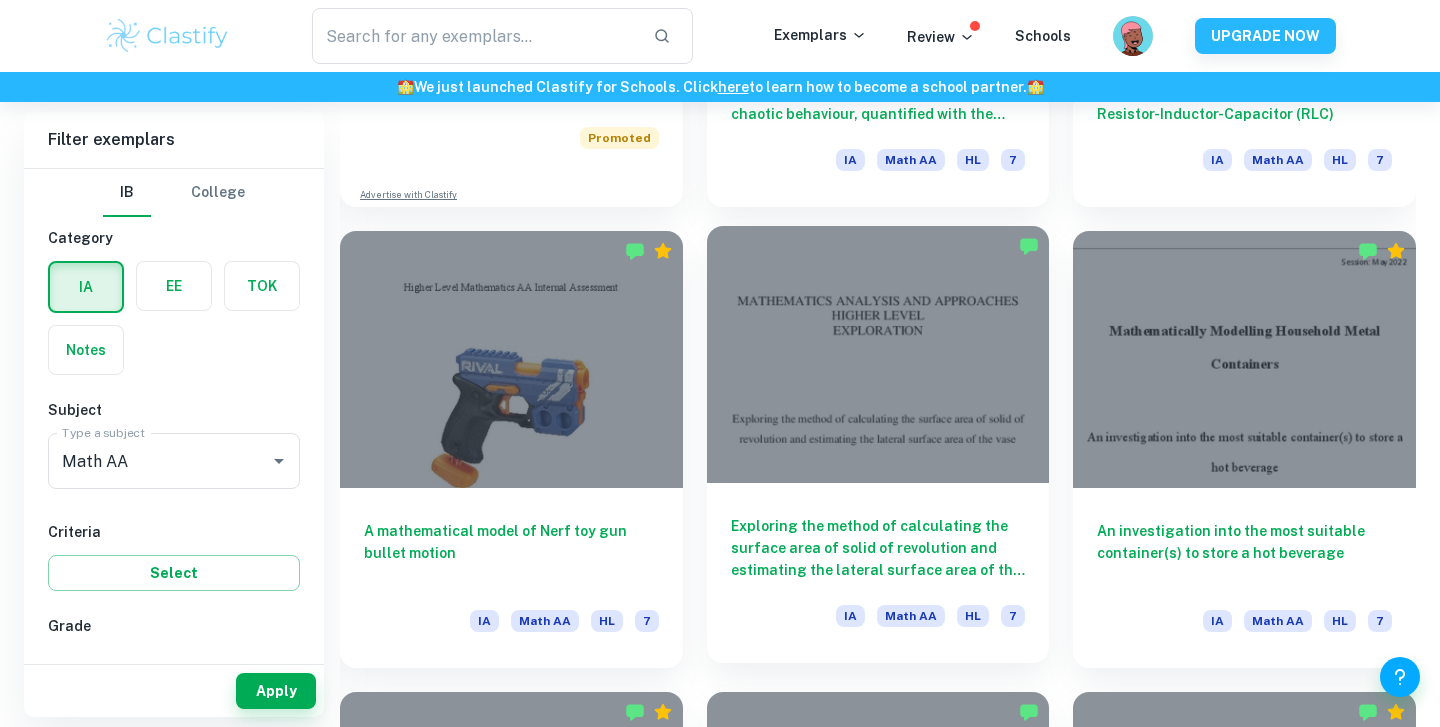 click at bounding box center (878, 354) 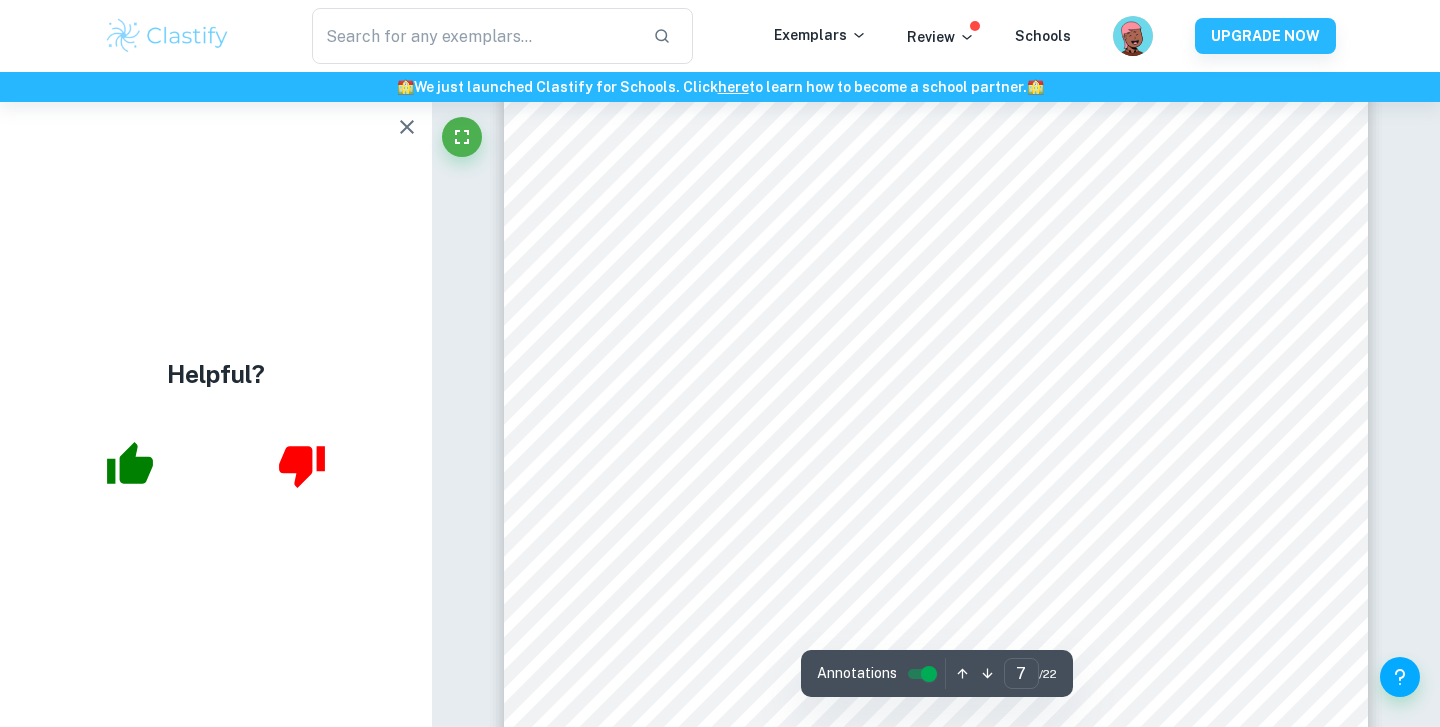scroll, scrollTop: 7770, scrollLeft: 0, axis: vertical 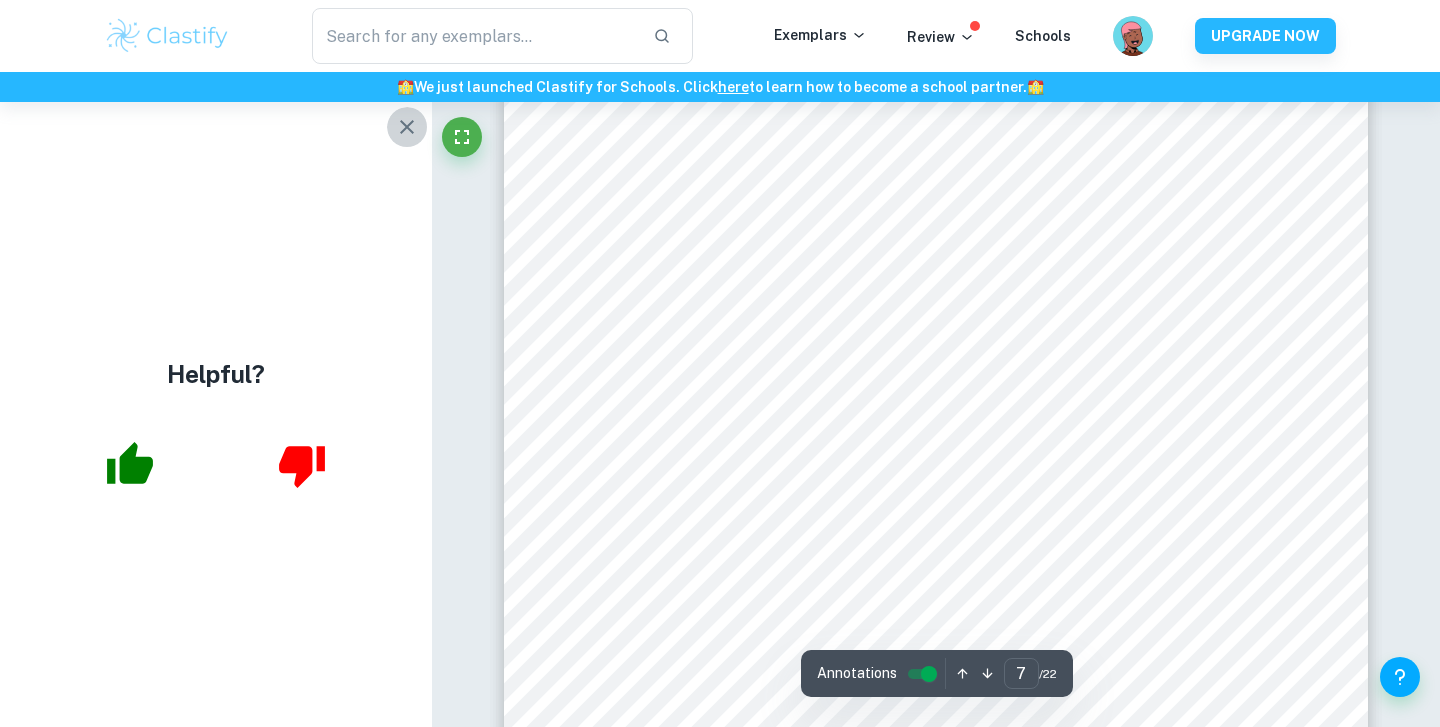 click 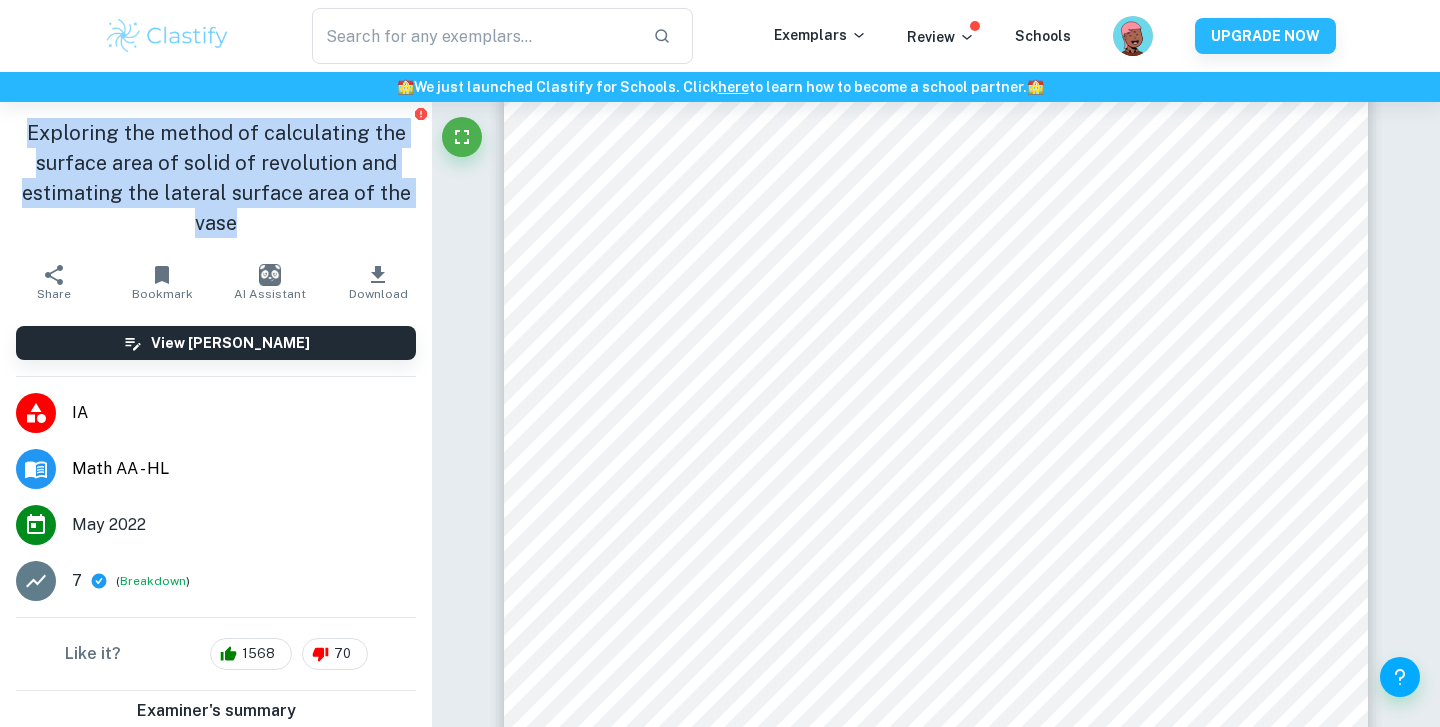 drag, startPoint x: 252, startPoint y: 217, endPoint x: 21, endPoint y: 126, distance: 248.27808 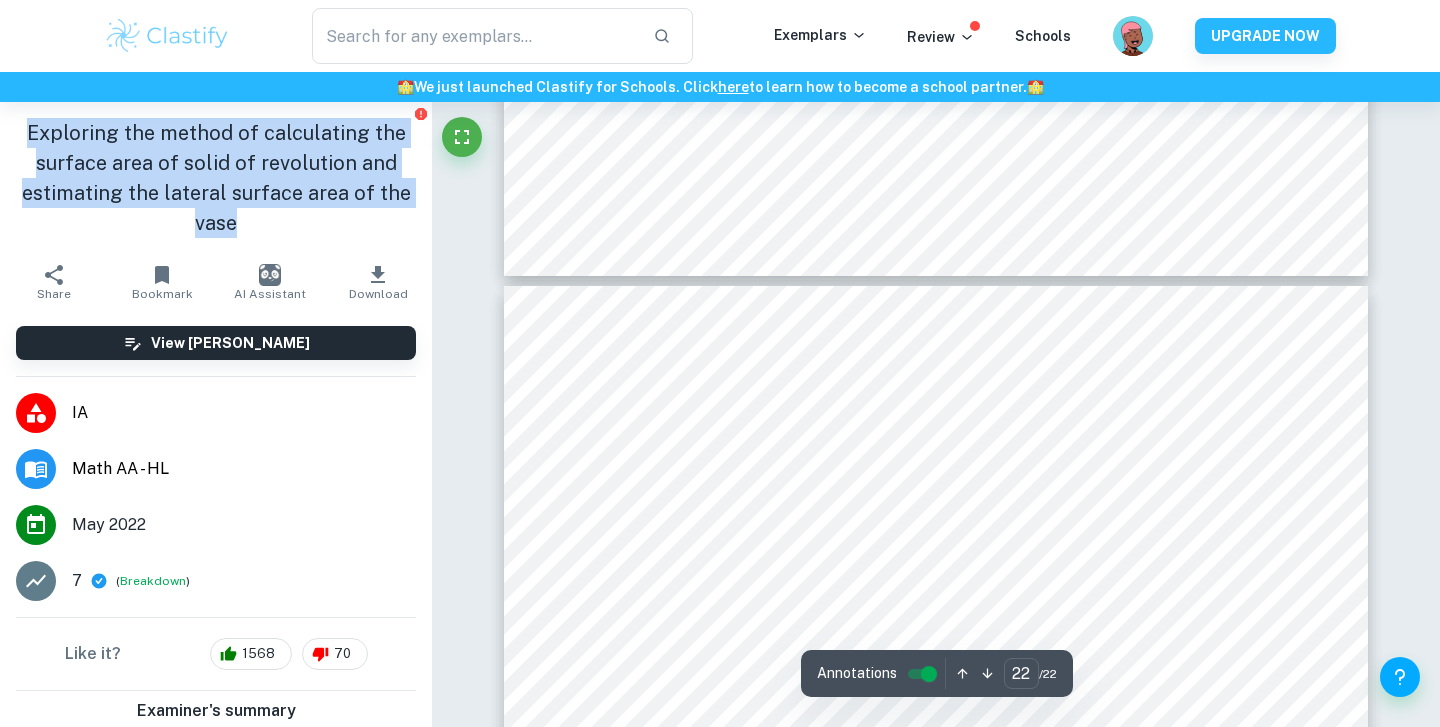 scroll, scrollTop: 26405, scrollLeft: 0, axis: vertical 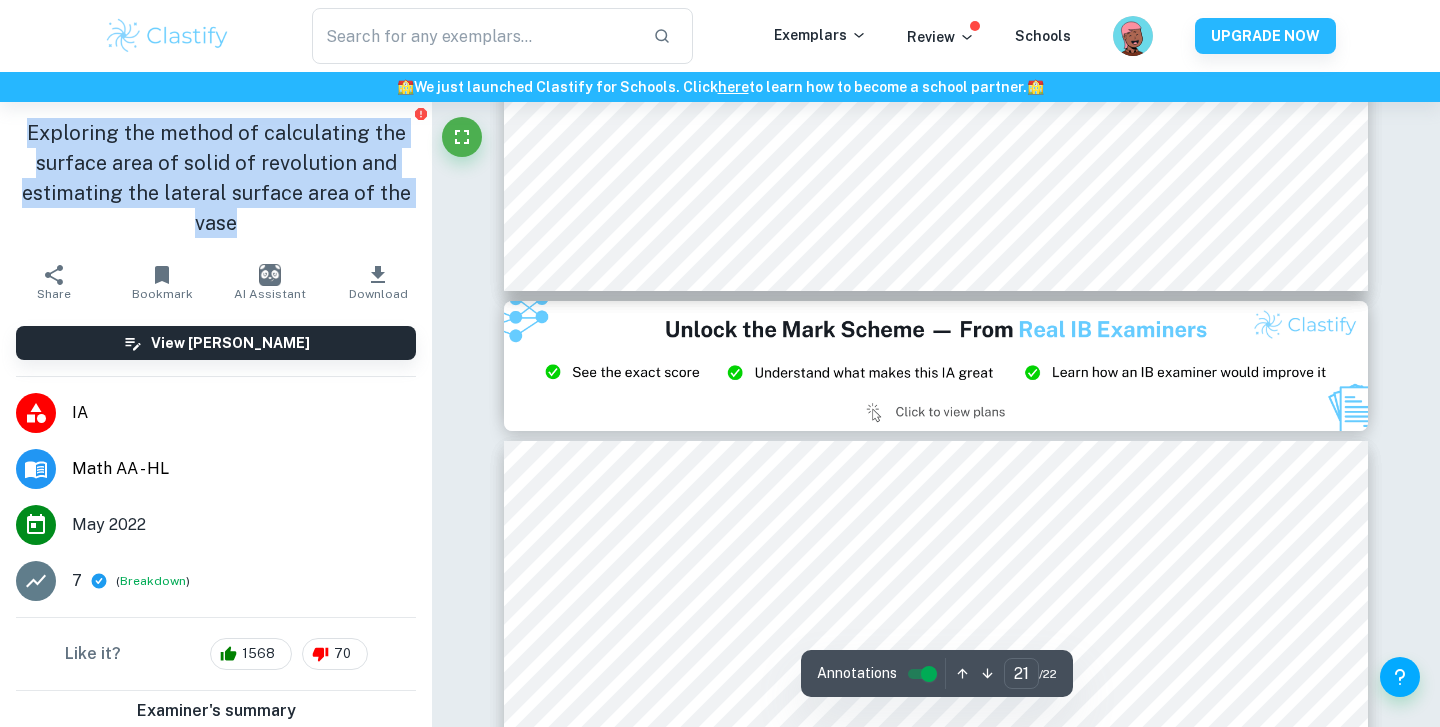 type on "20" 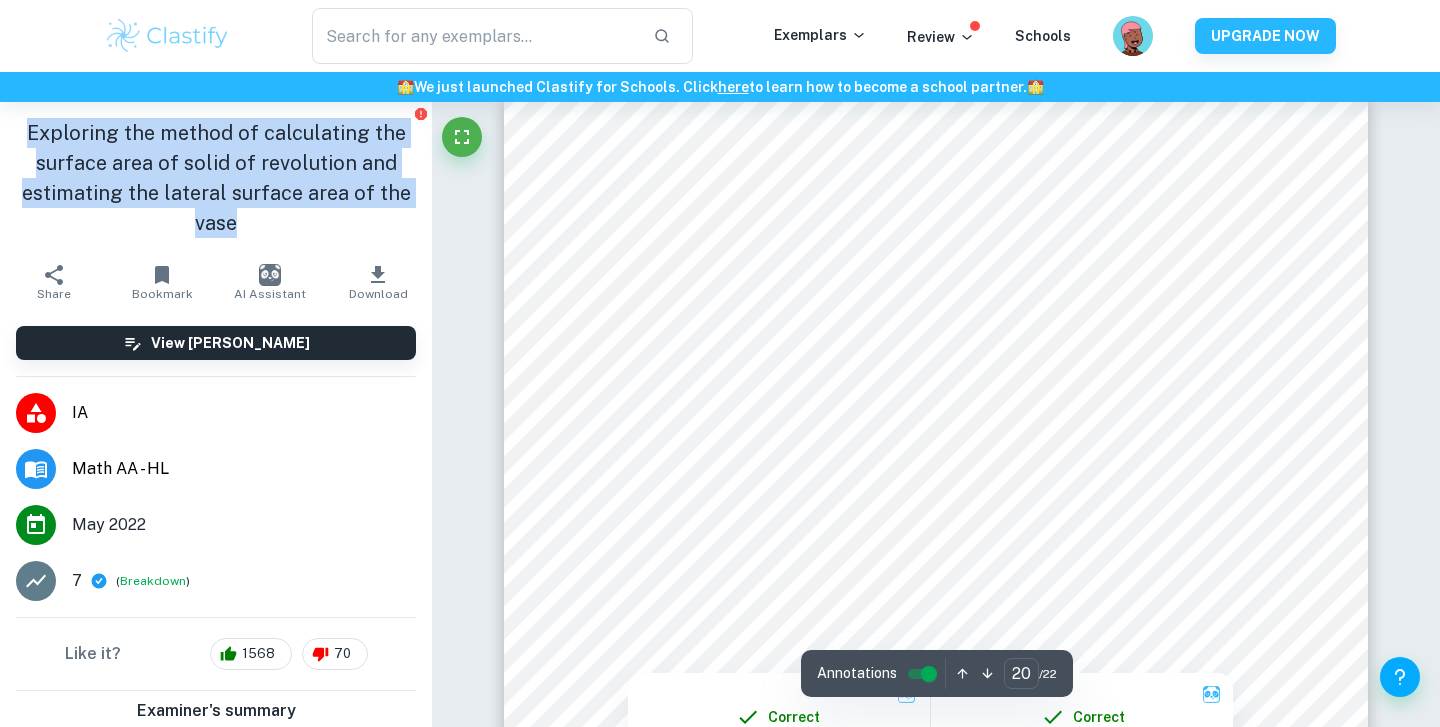 scroll, scrollTop: 23994, scrollLeft: 0, axis: vertical 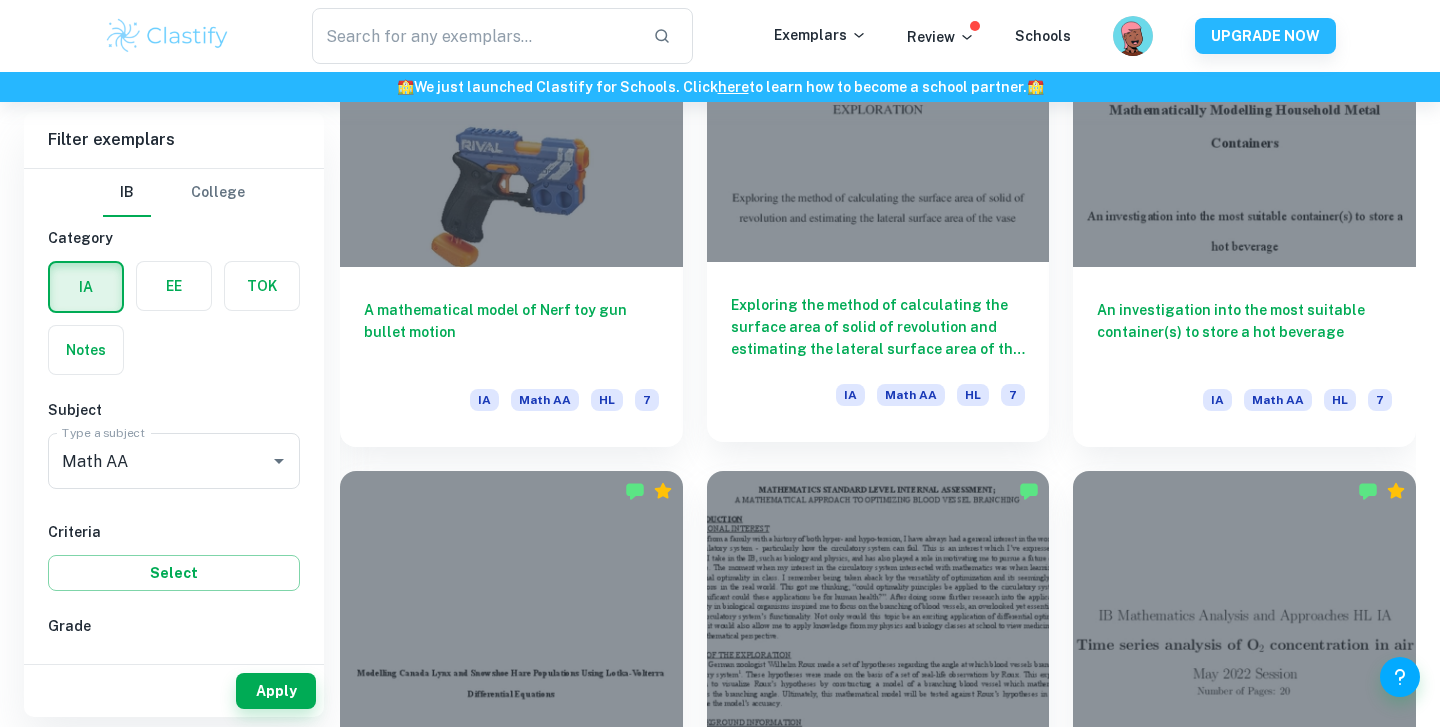 click at bounding box center [878, 133] 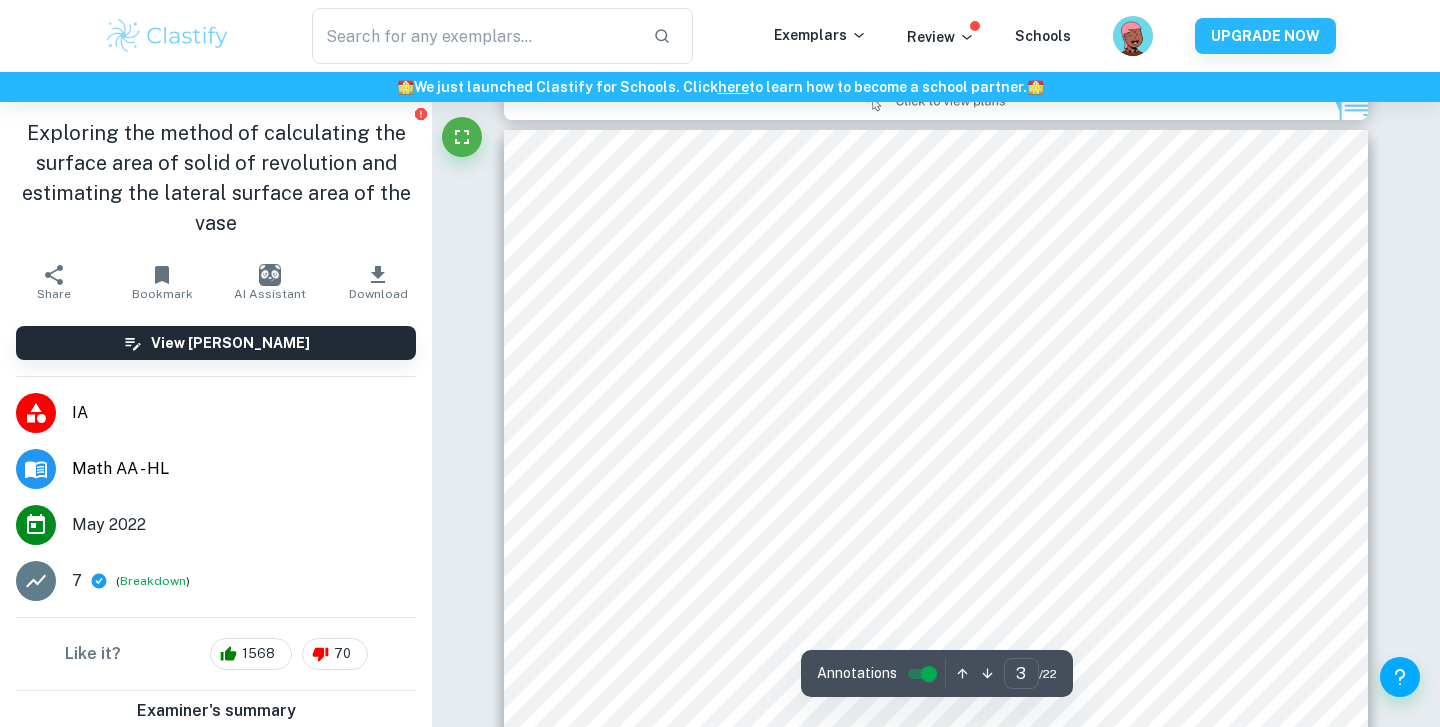 scroll, scrollTop: 2734, scrollLeft: 0, axis: vertical 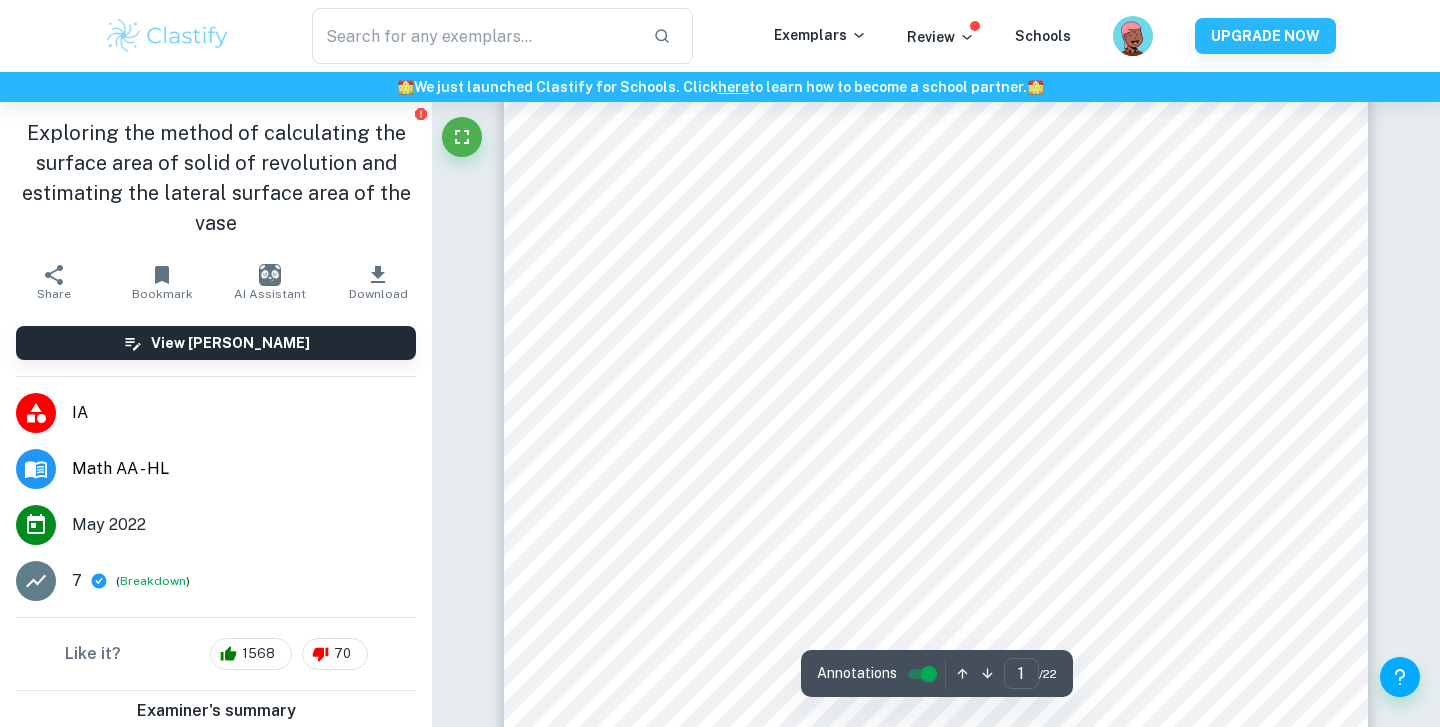 type on "2" 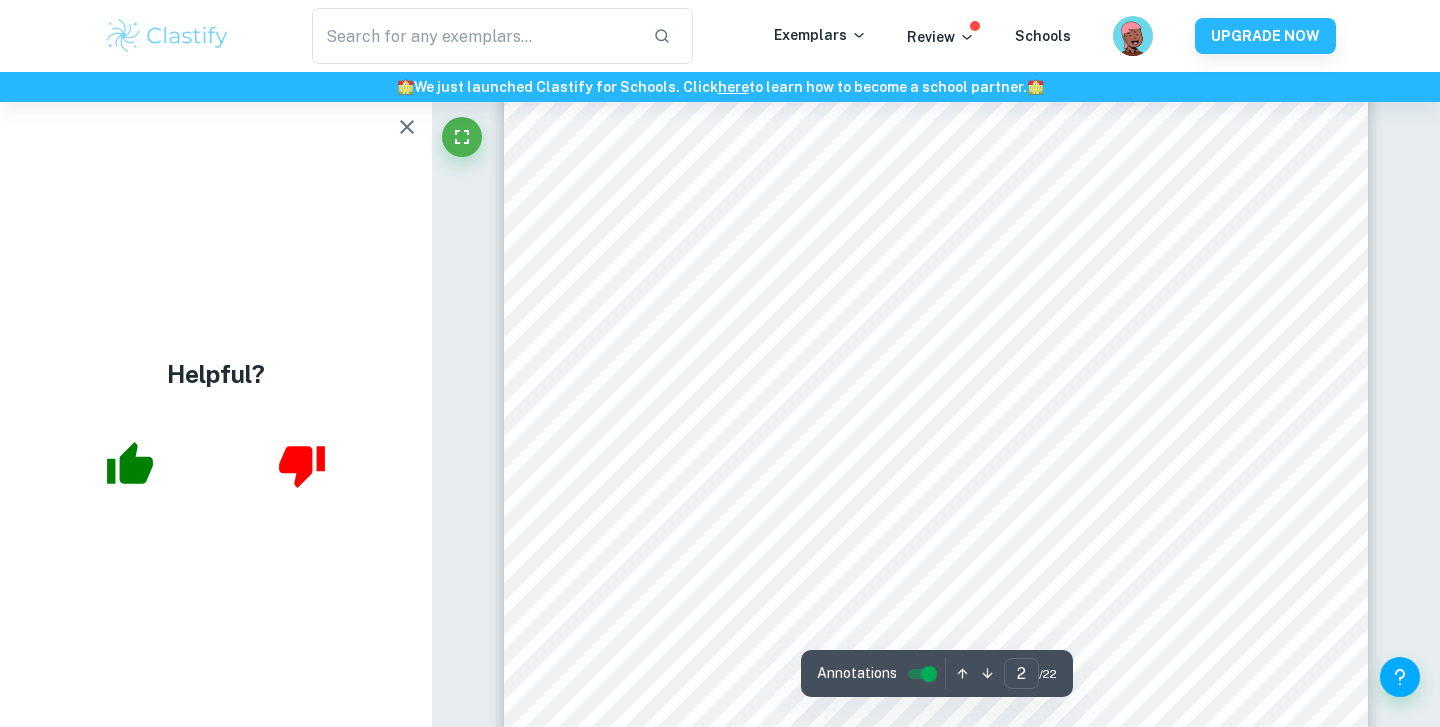 scroll, scrollTop: 1438, scrollLeft: 0, axis: vertical 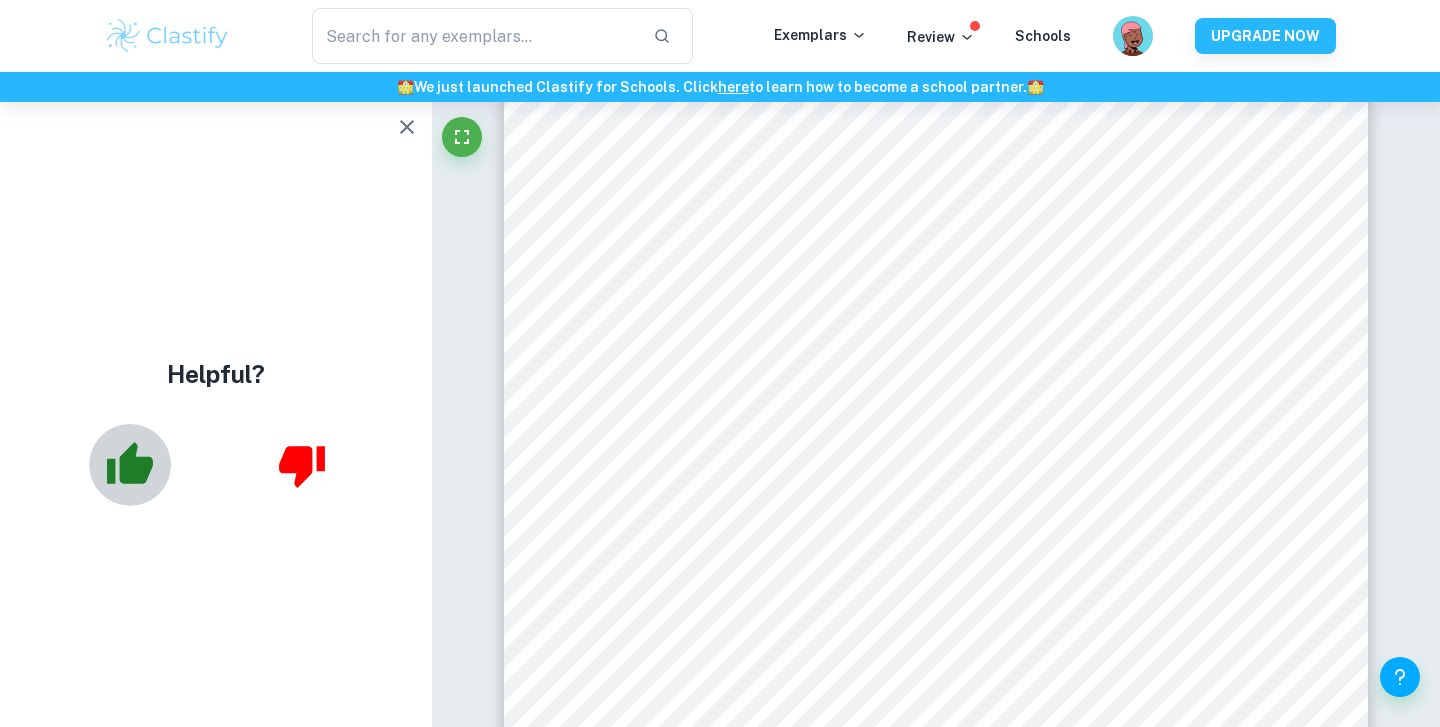 click 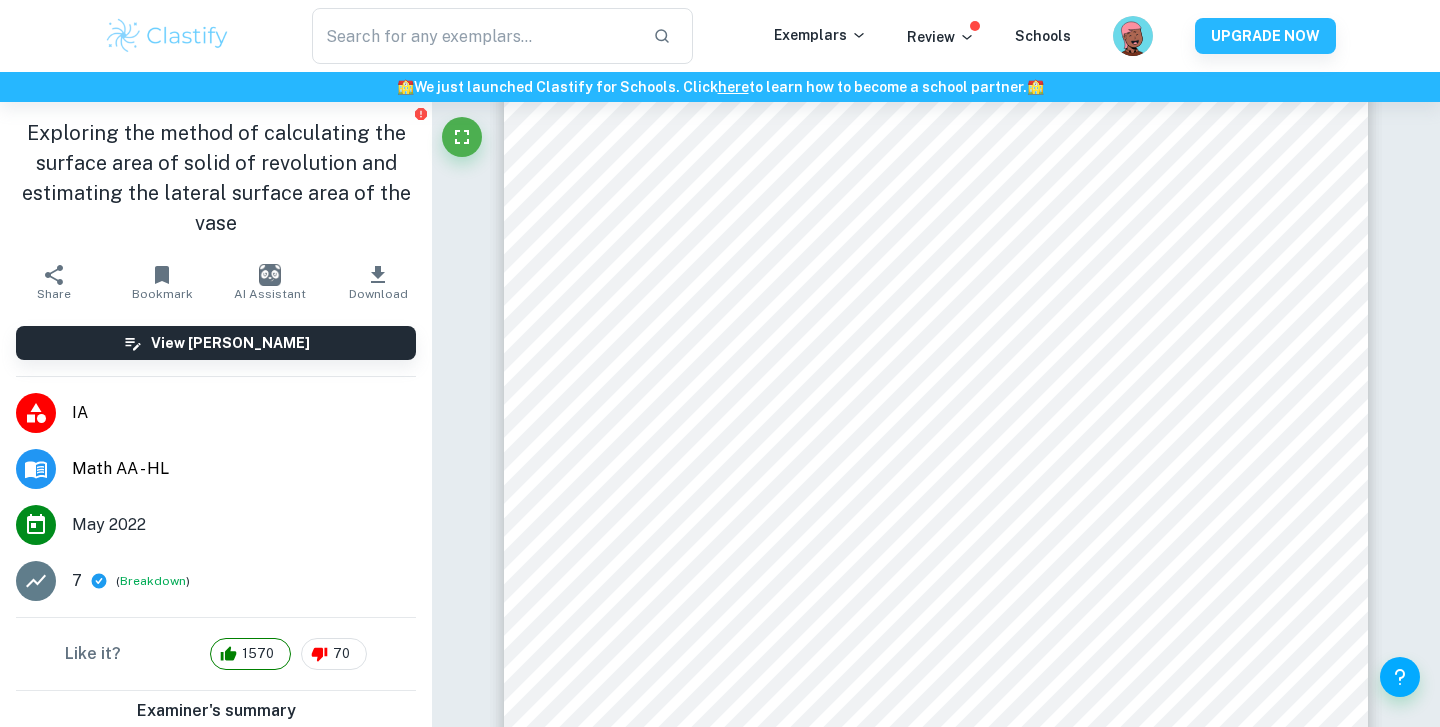 click 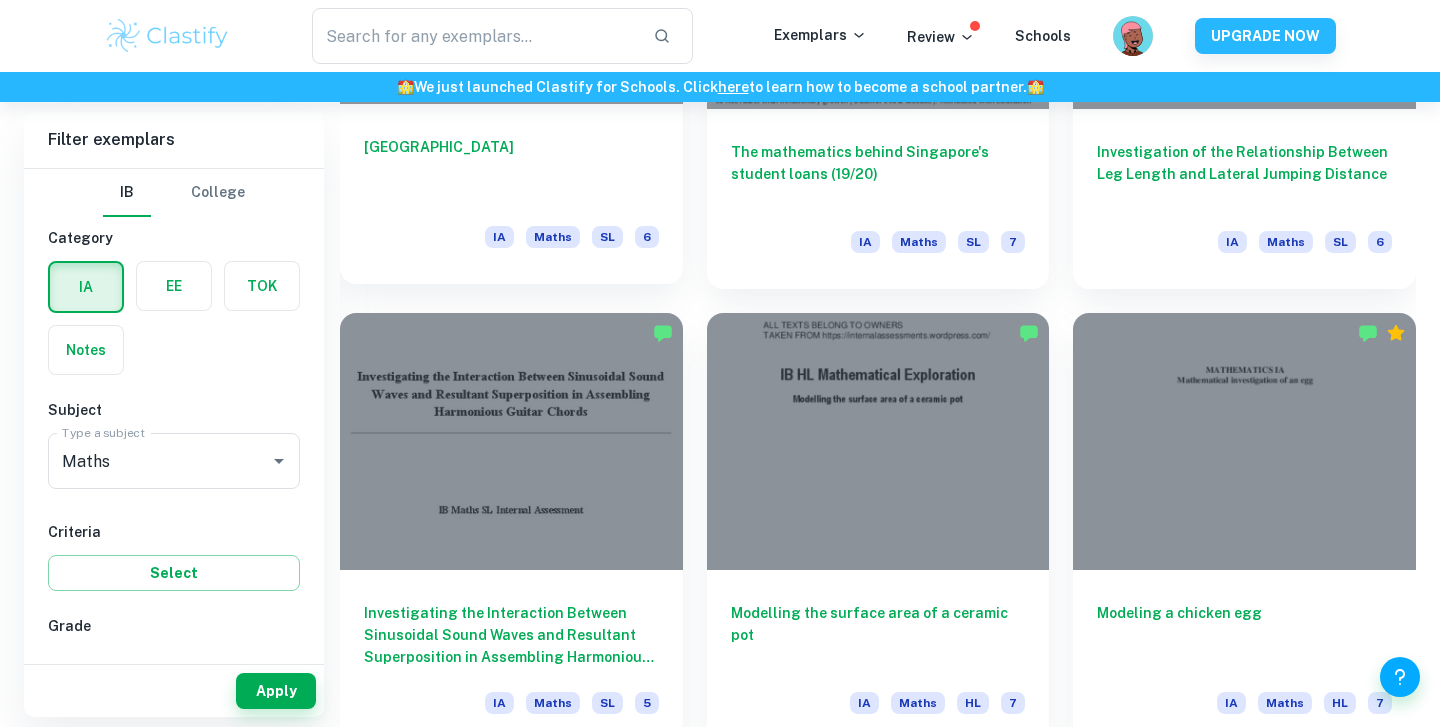 scroll, scrollTop: 4976, scrollLeft: 0, axis: vertical 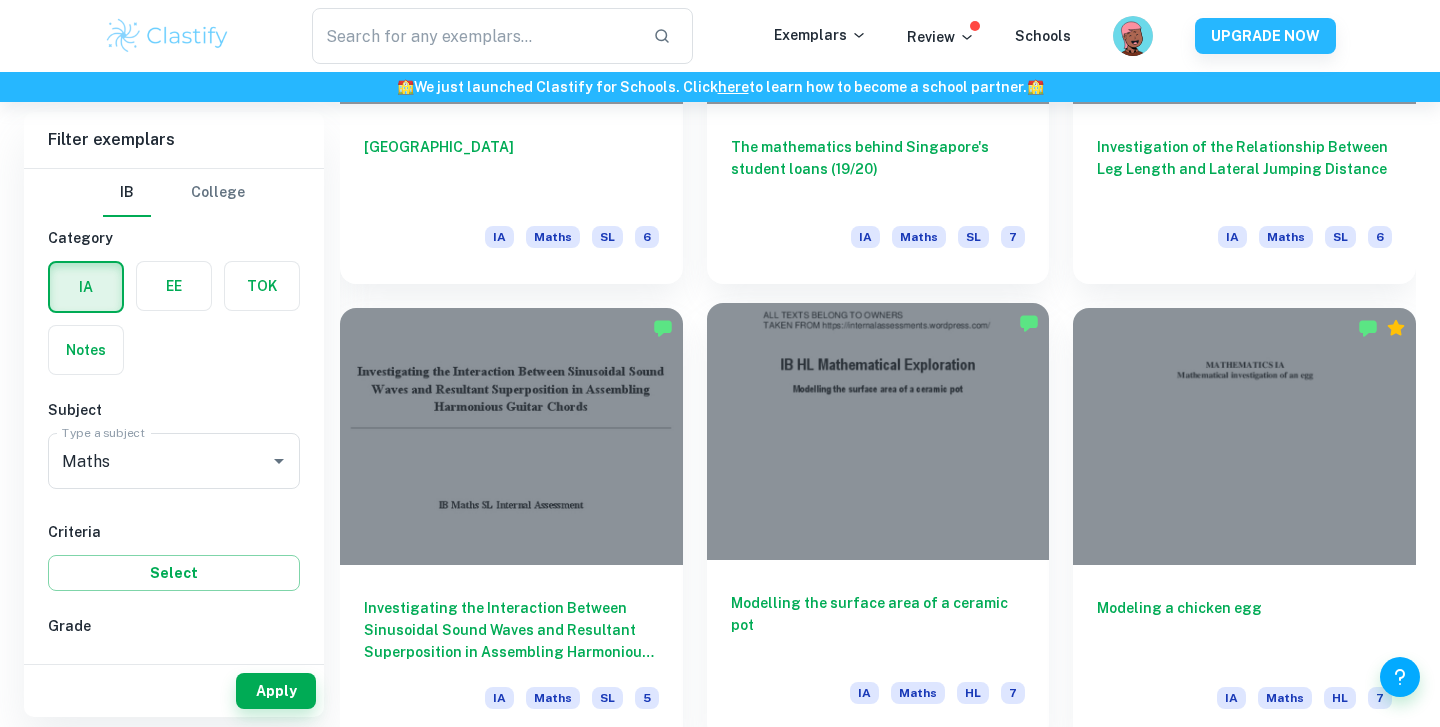 click at bounding box center (878, 431) 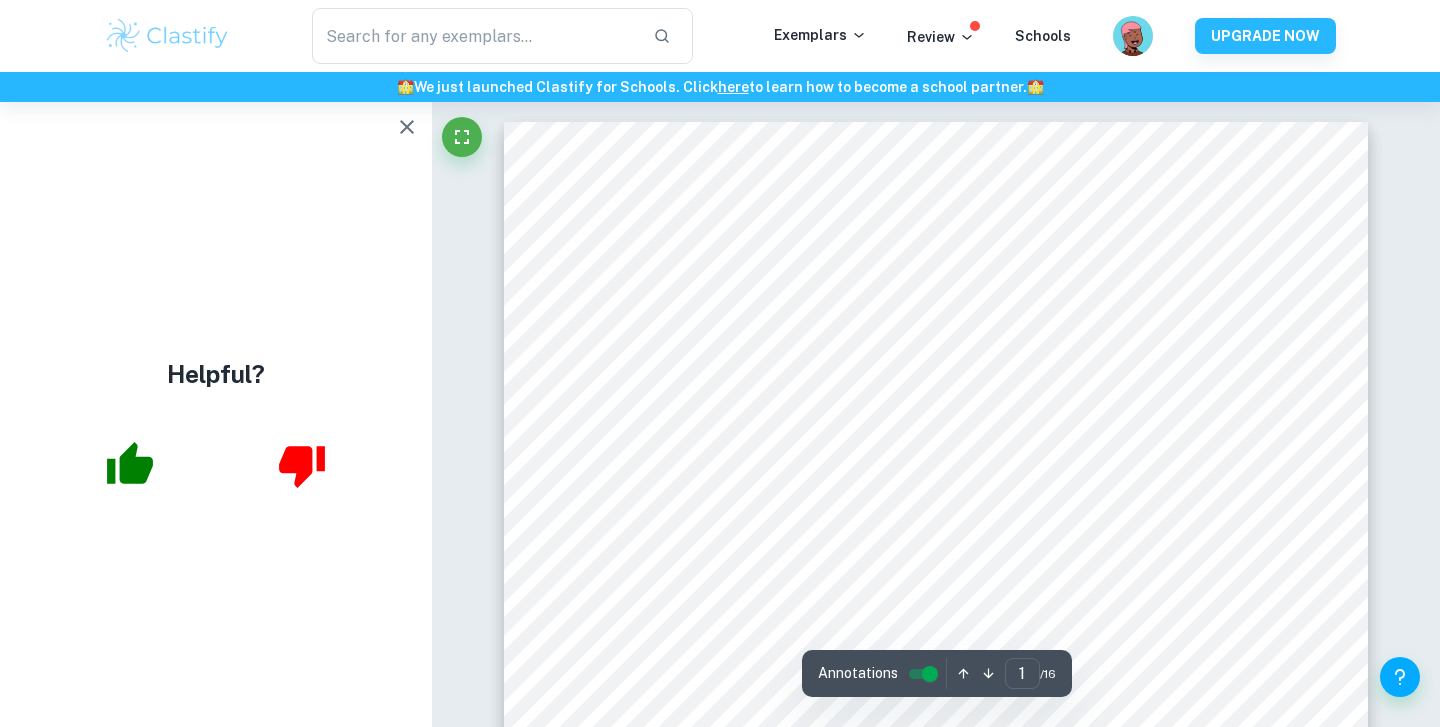 scroll, scrollTop: 0, scrollLeft: 0, axis: both 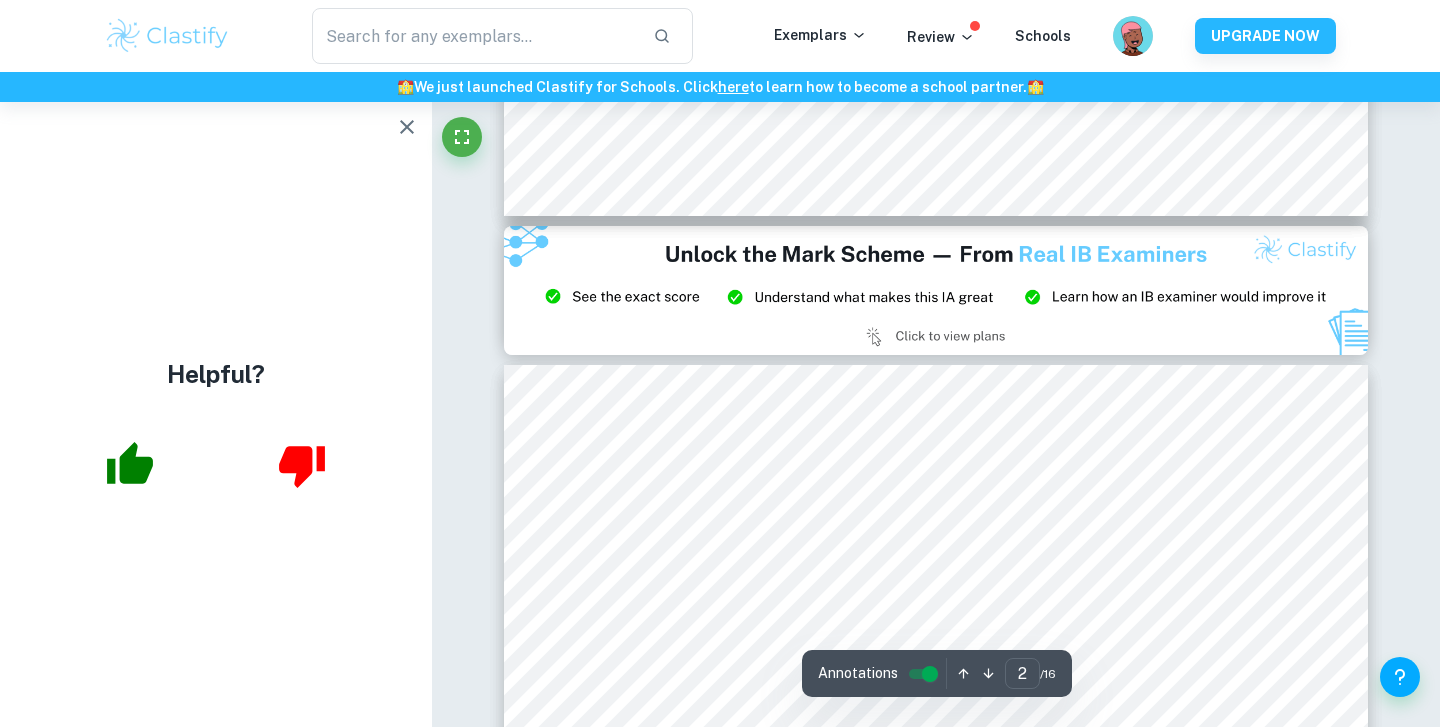 type on "3" 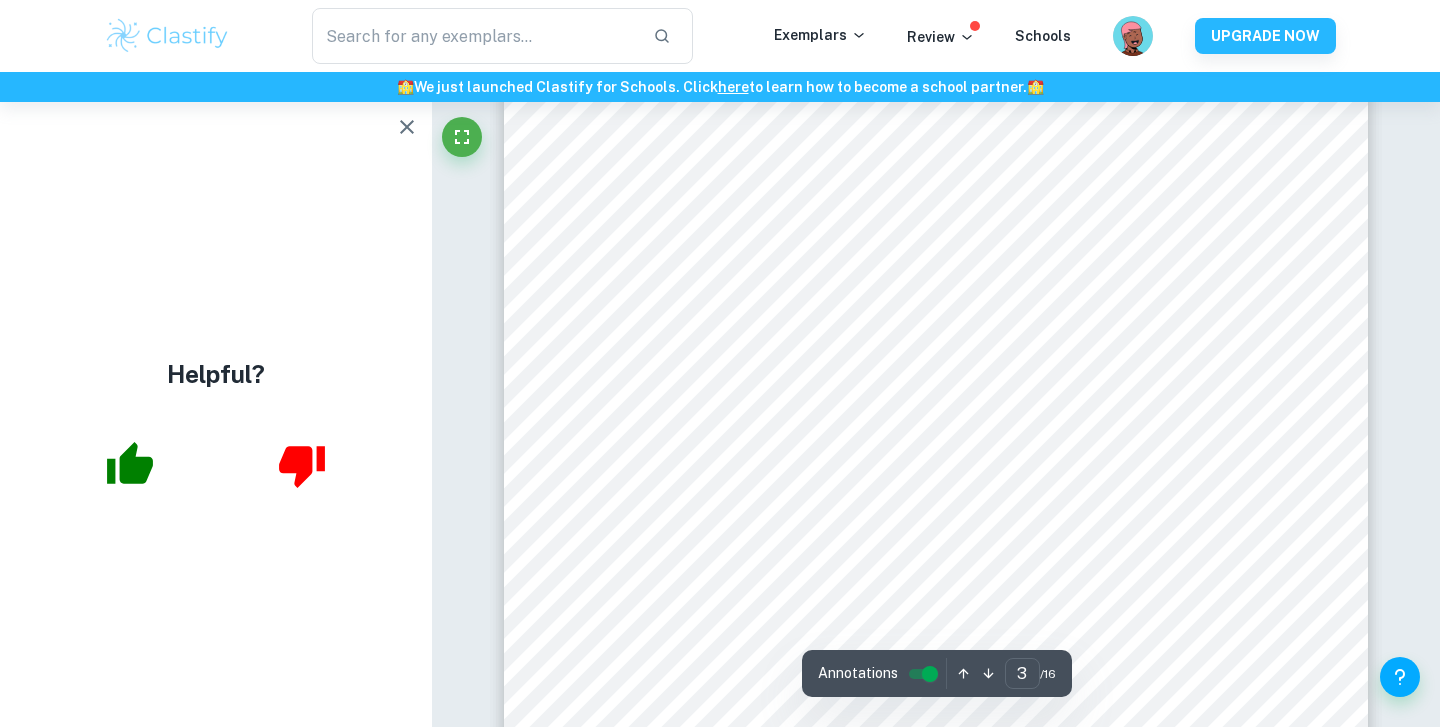scroll, scrollTop: 3334, scrollLeft: 0, axis: vertical 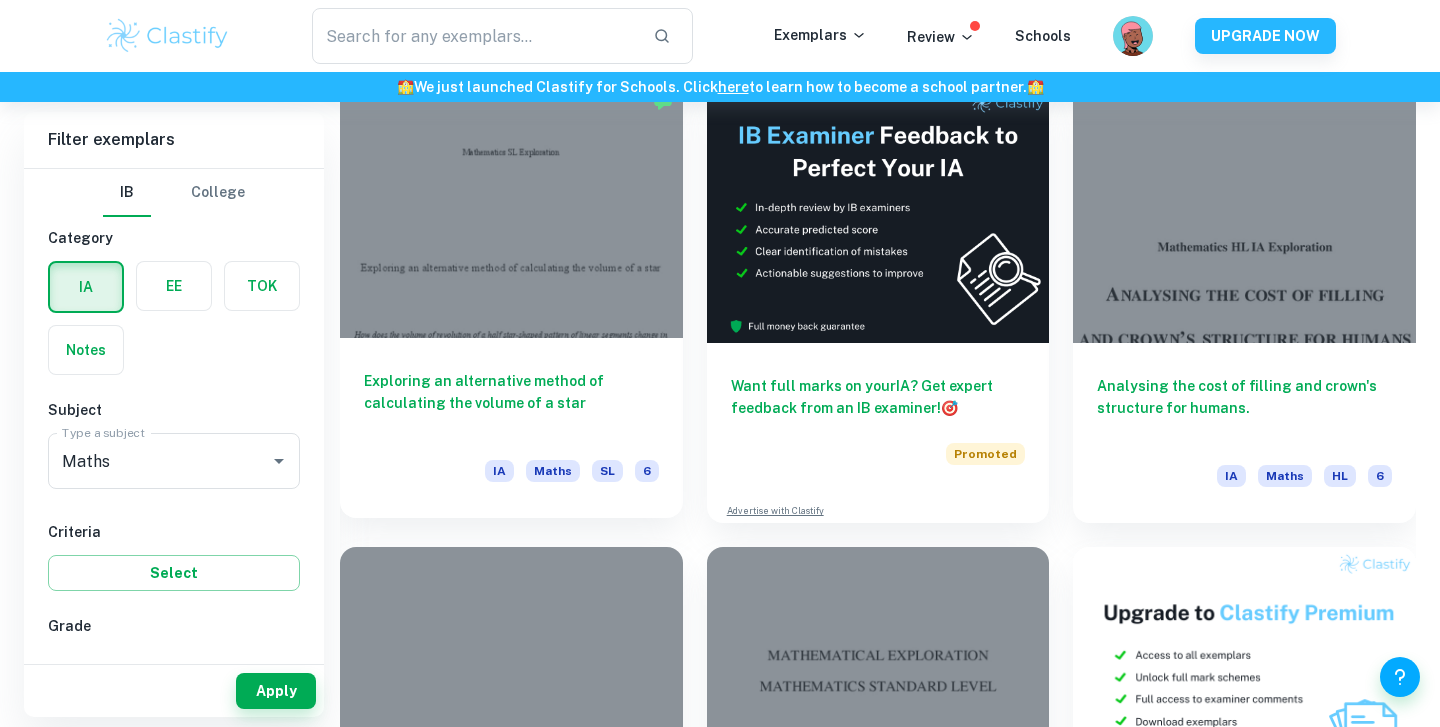 click at bounding box center (511, 209) 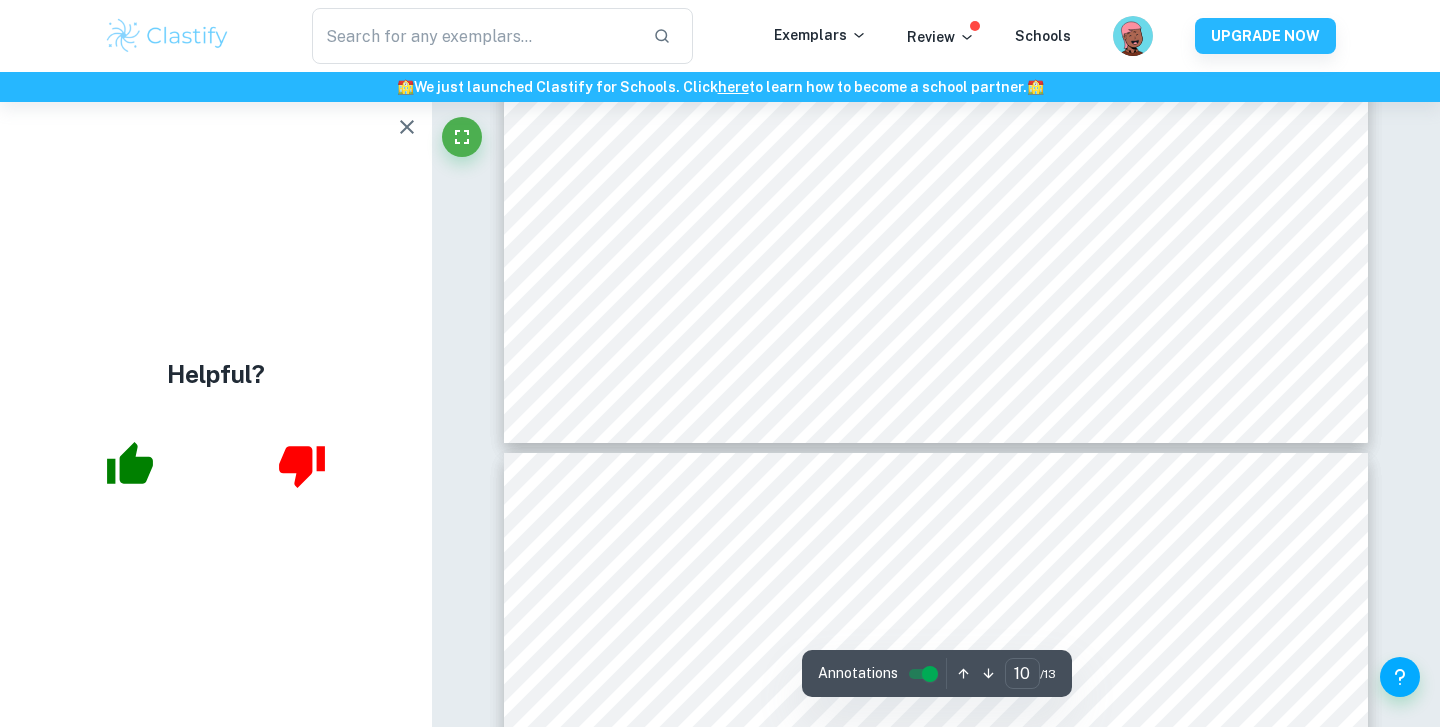 scroll, scrollTop: 11544, scrollLeft: 1, axis: both 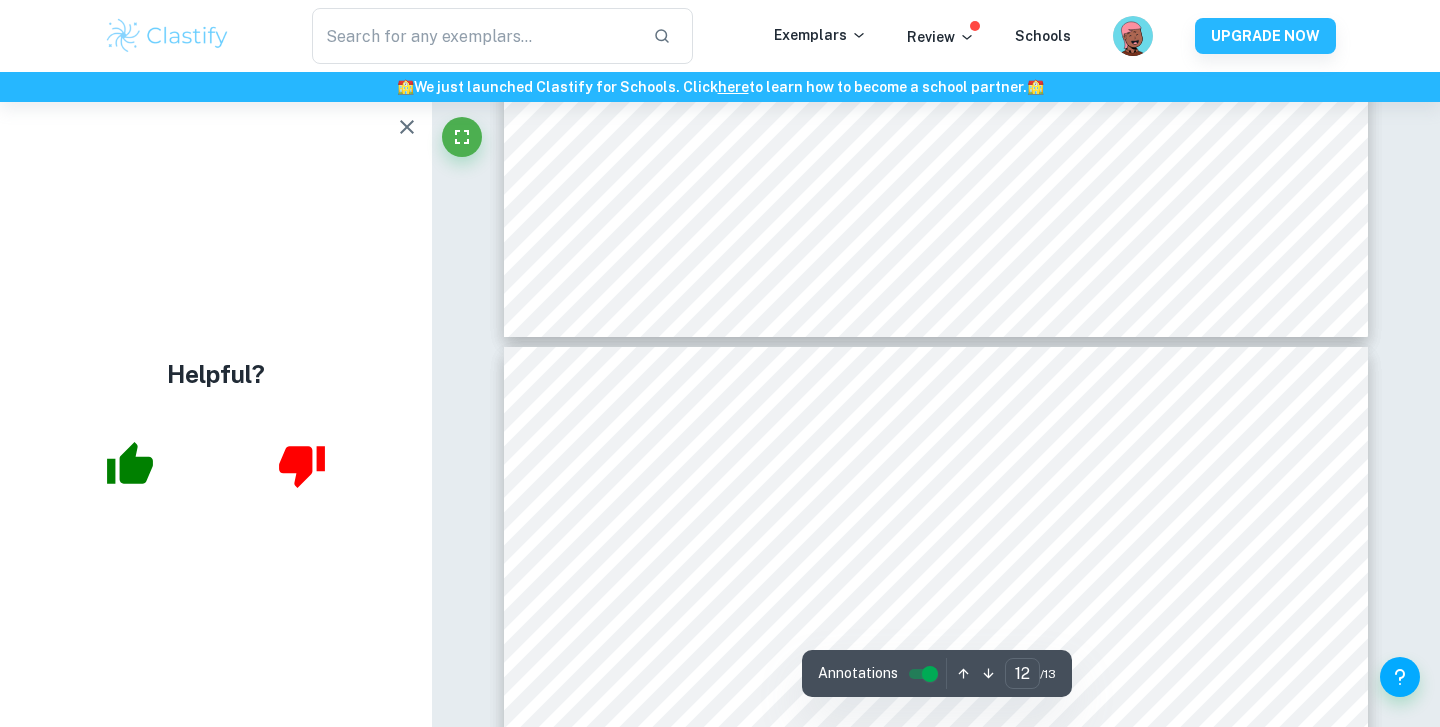 type on "13" 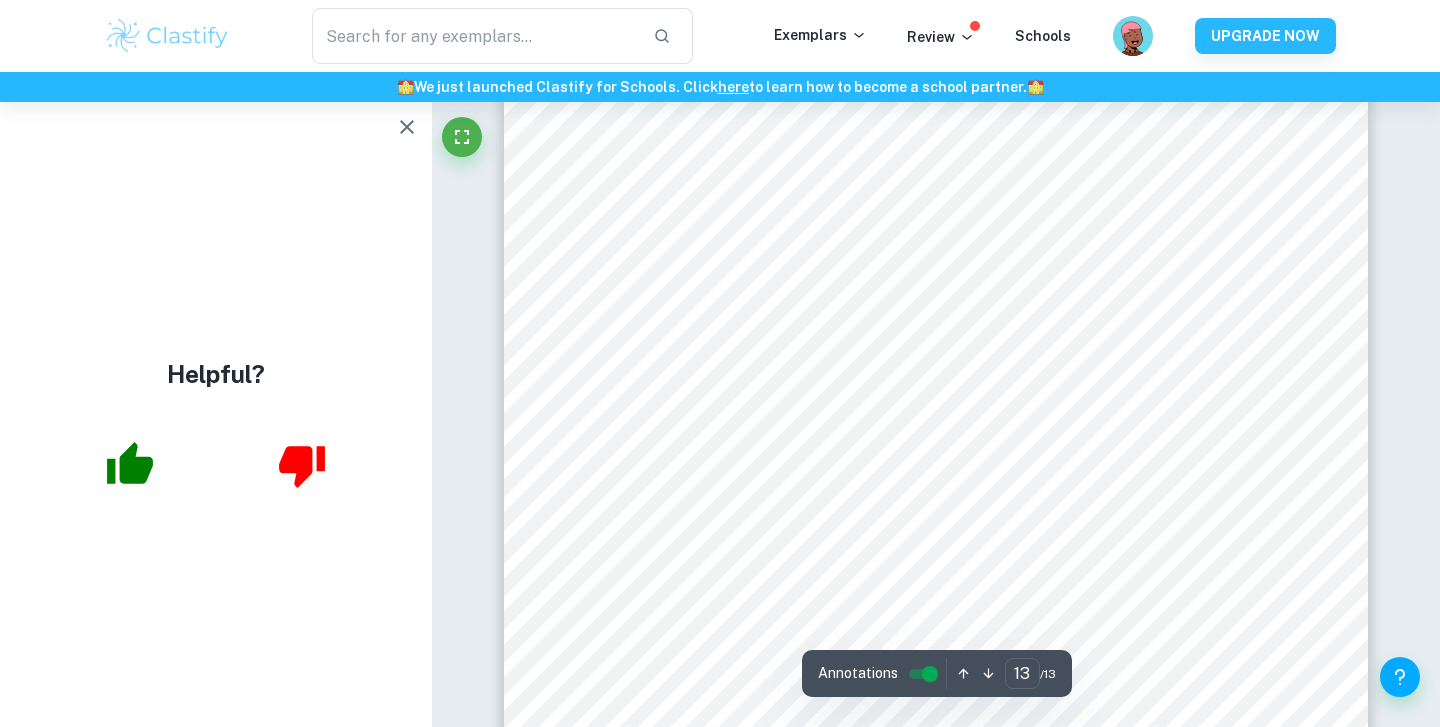 scroll, scrollTop: 14322, scrollLeft: 0, axis: vertical 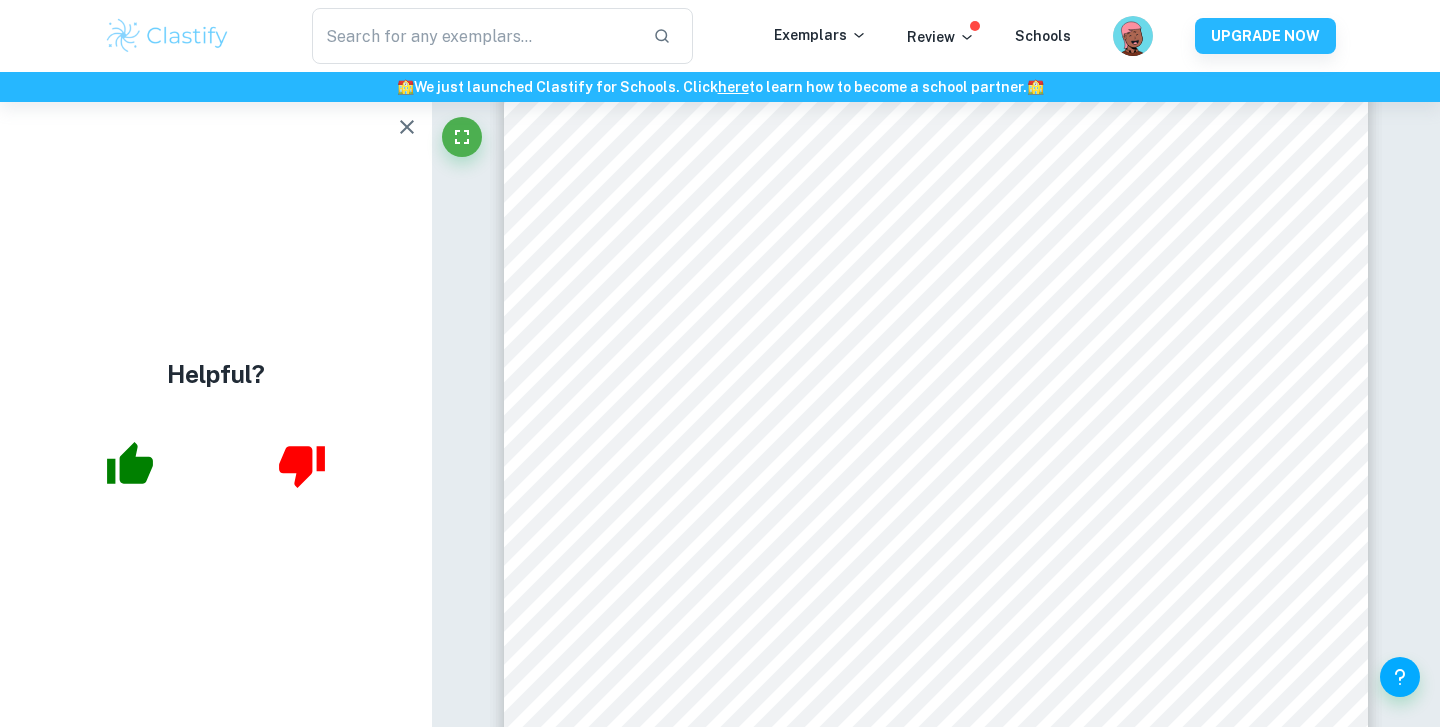 click 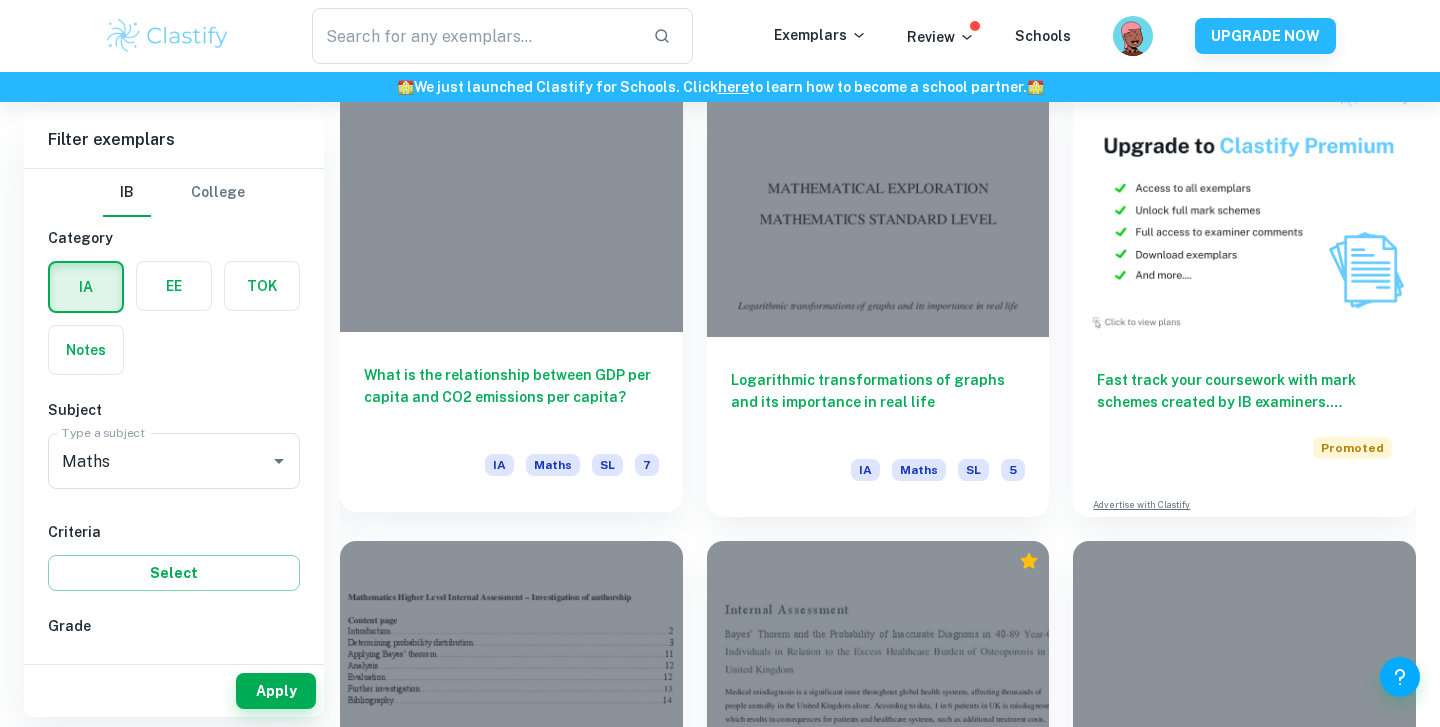 scroll, scrollTop: 6128, scrollLeft: 0, axis: vertical 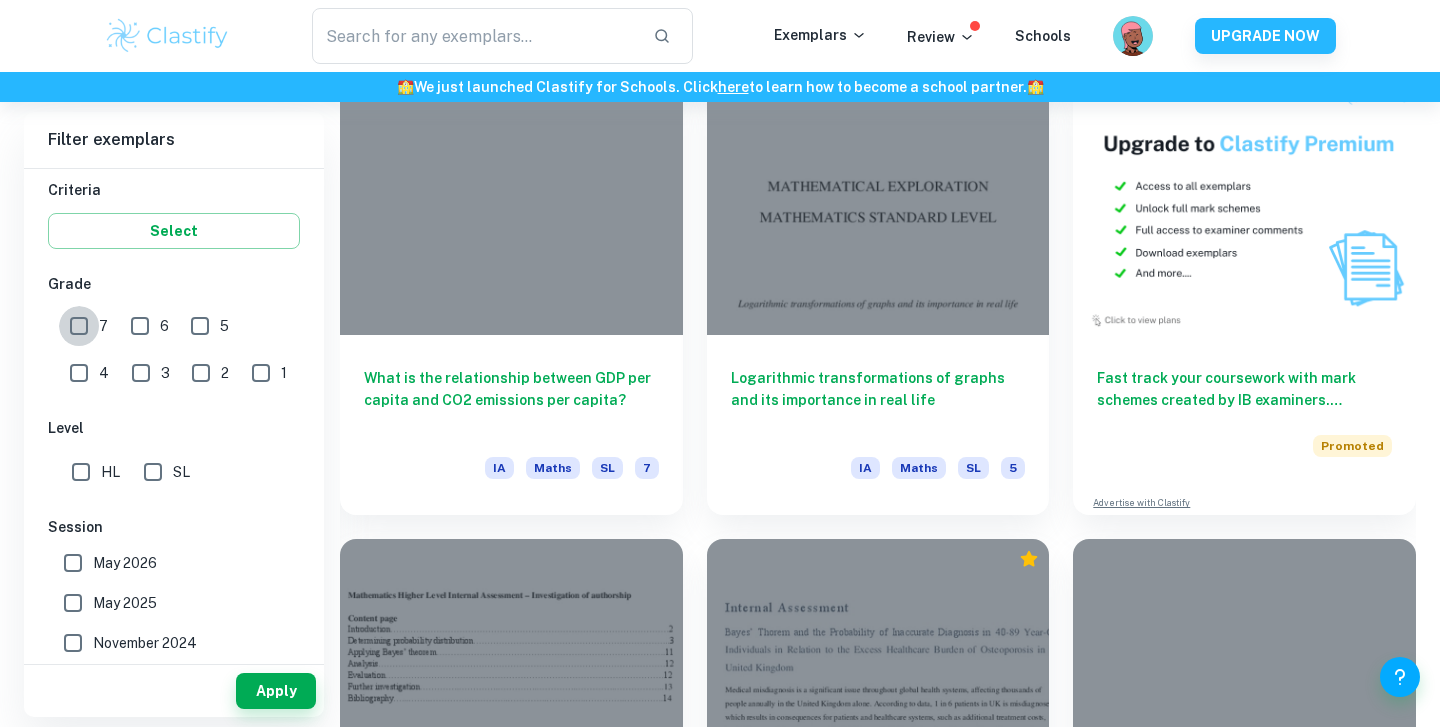 click on "7" at bounding box center (79, 326) 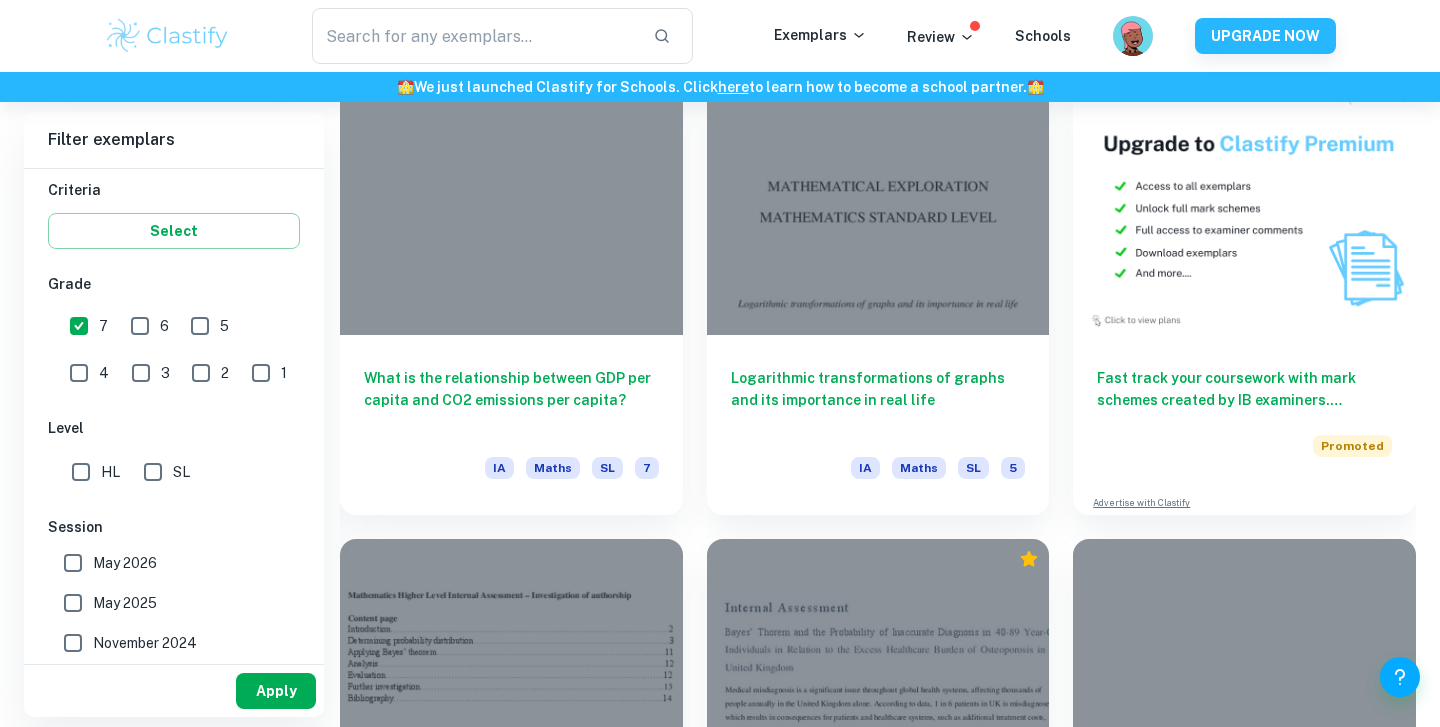 click on "Apply" at bounding box center [276, 691] 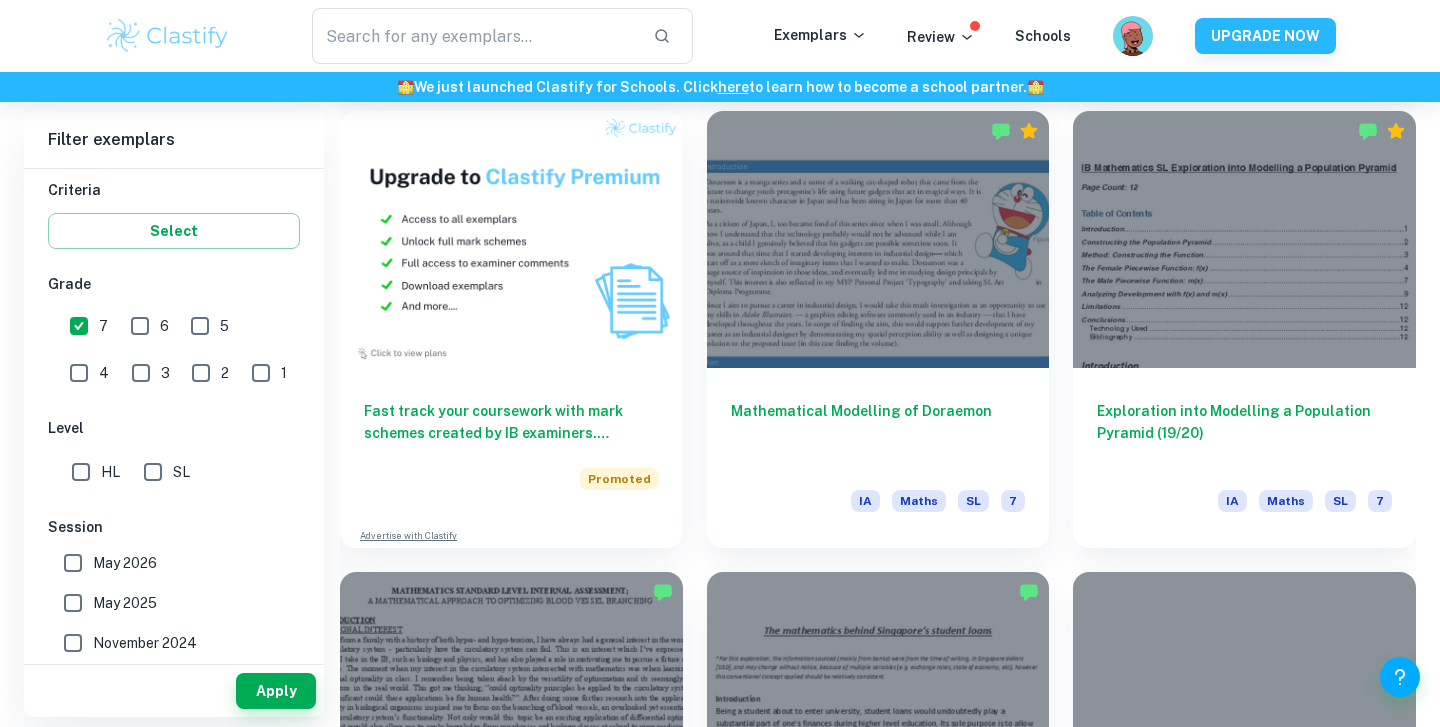 scroll, scrollTop: 1487, scrollLeft: 0, axis: vertical 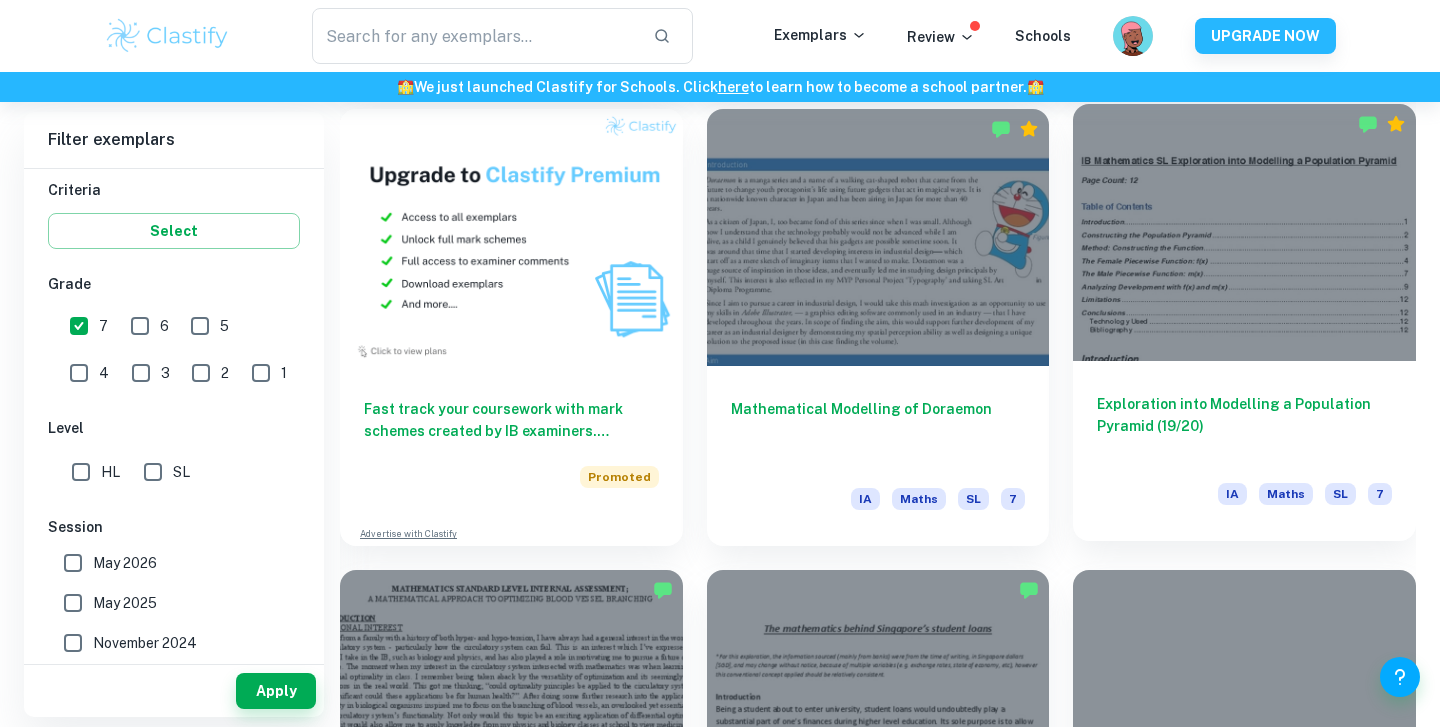 click at bounding box center (1244, 232) 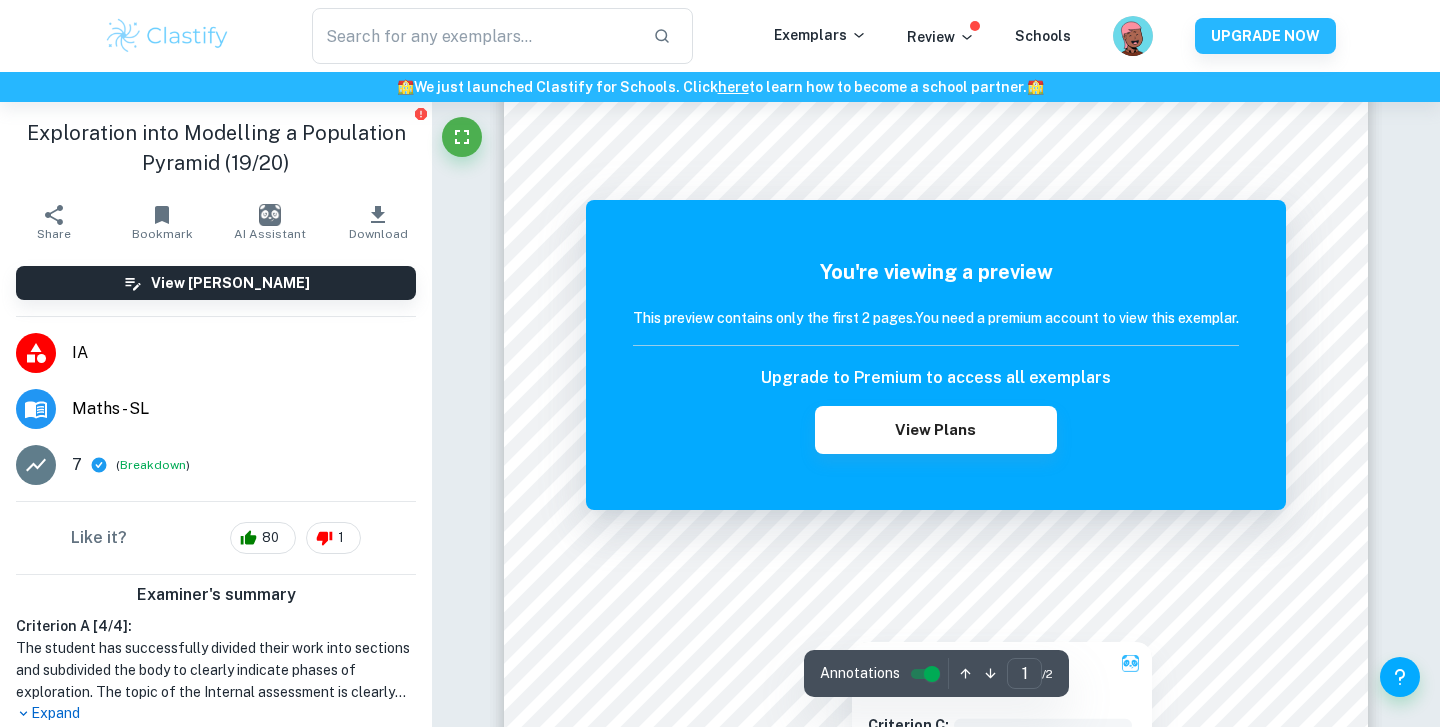scroll, scrollTop: 103, scrollLeft: 0, axis: vertical 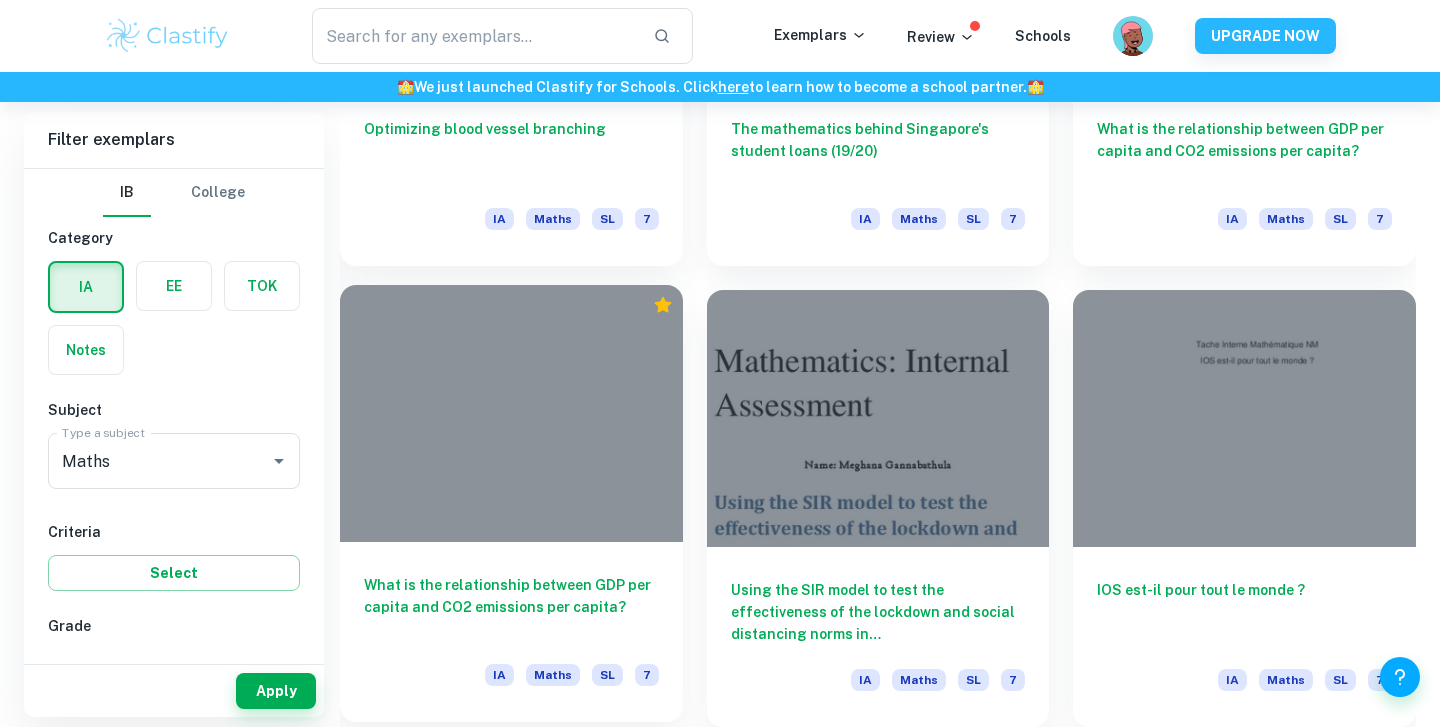 click at bounding box center [511, 413] 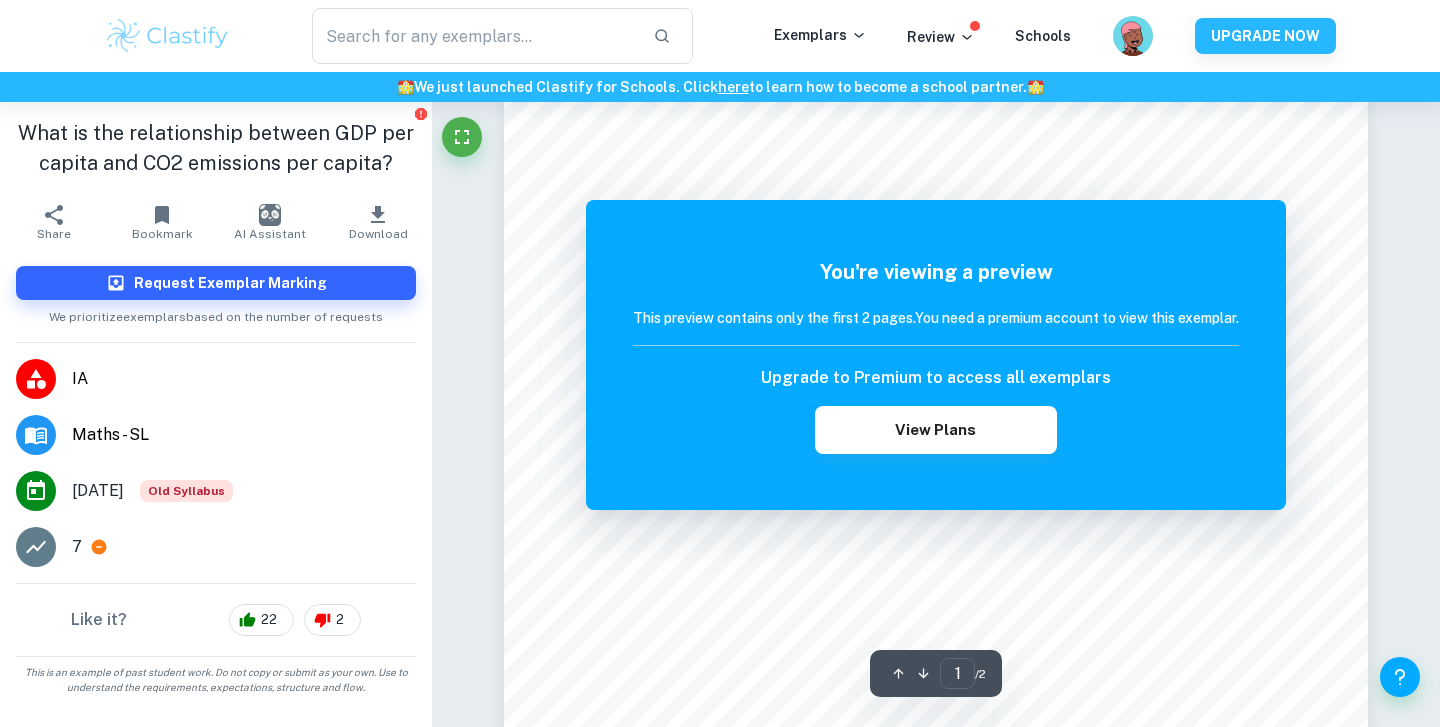 scroll, scrollTop: 50, scrollLeft: 0, axis: vertical 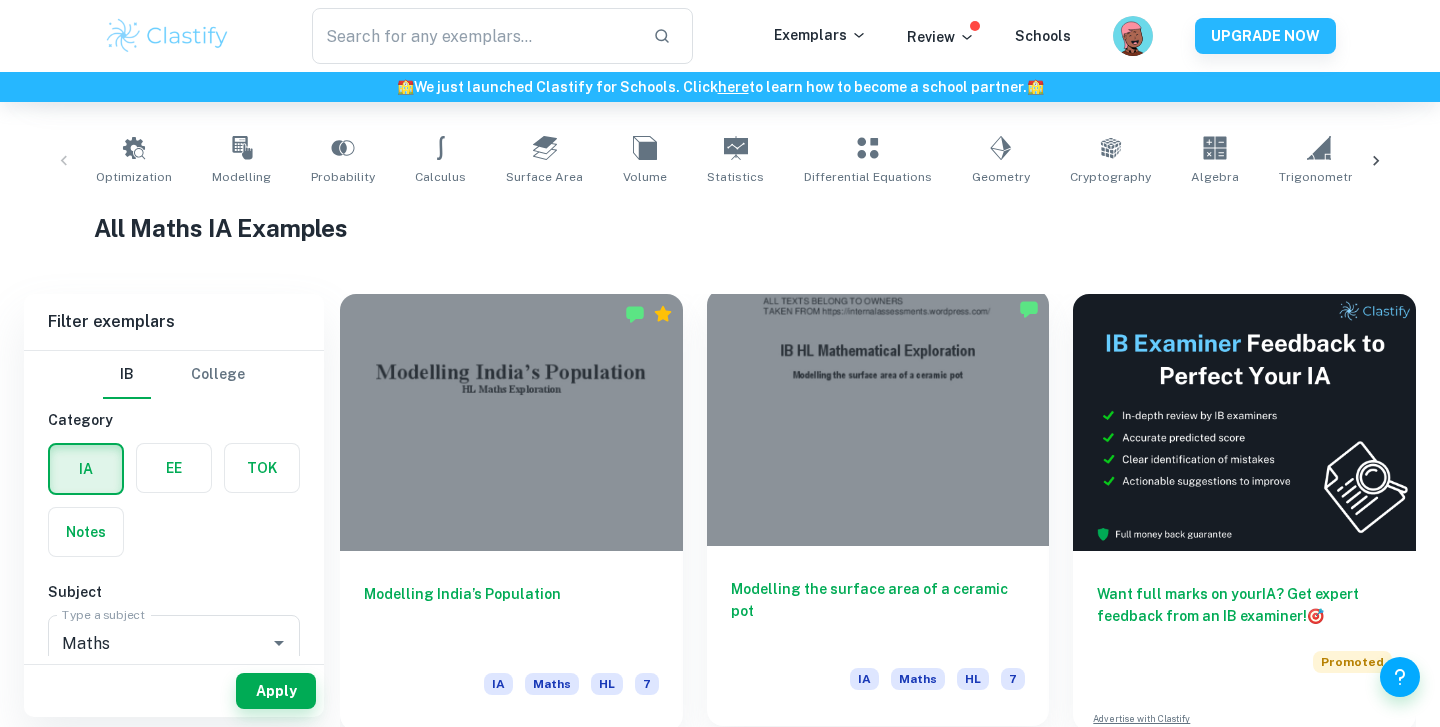 click at bounding box center (878, 417) 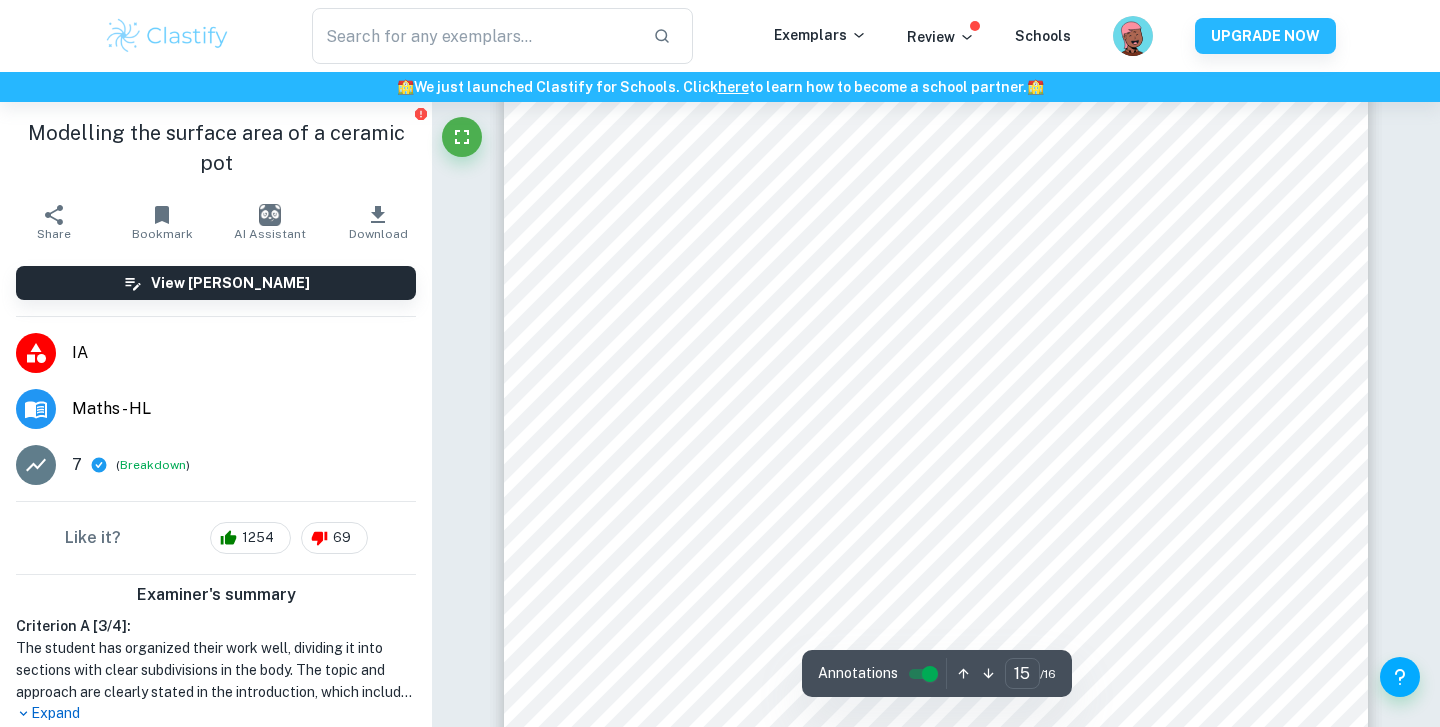 scroll, scrollTop: 17730, scrollLeft: 0, axis: vertical 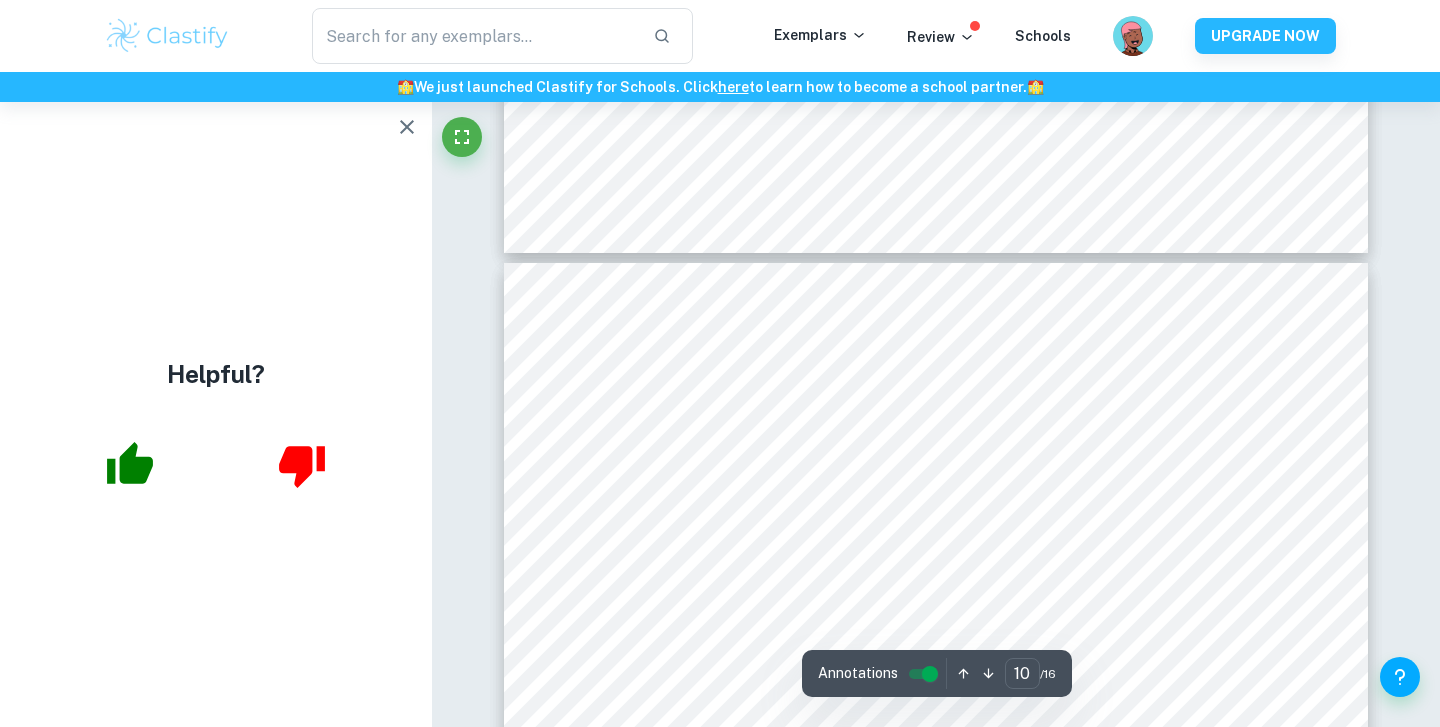 type on "9" 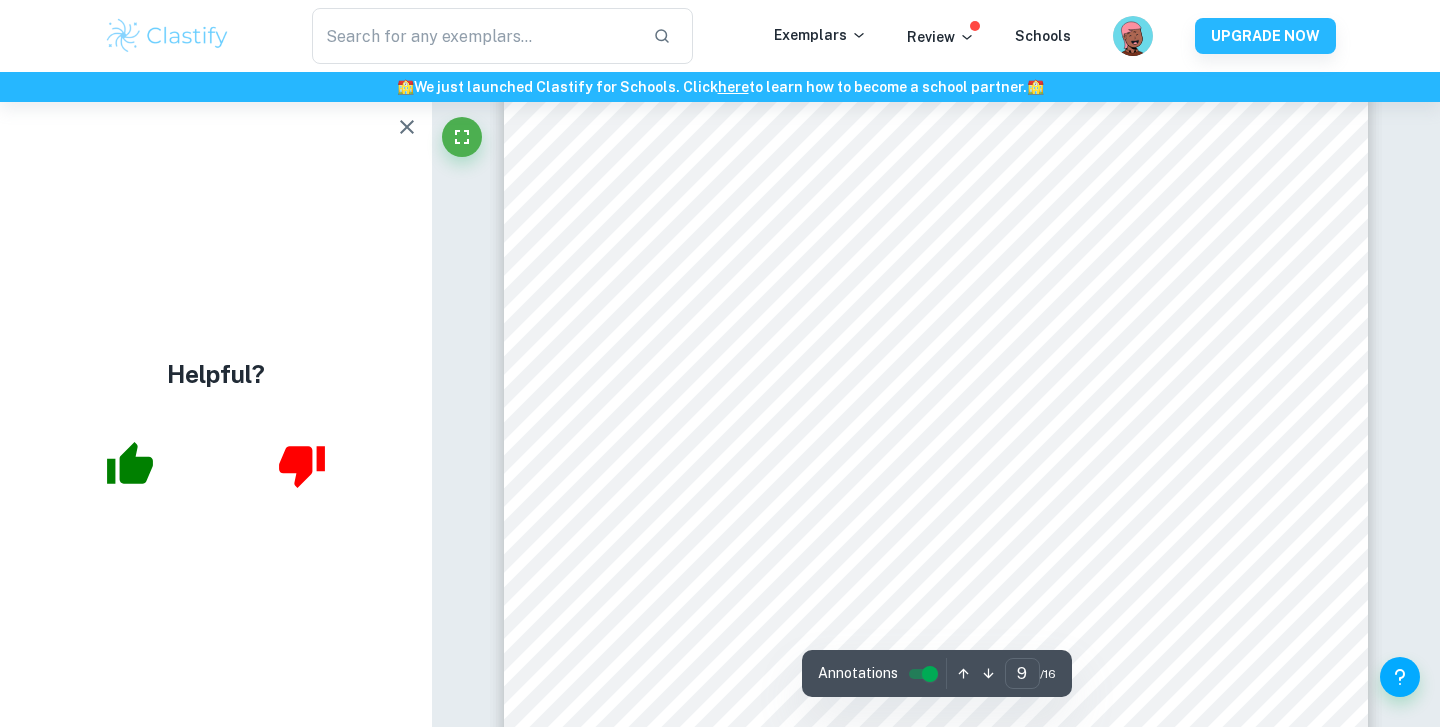 scroll, scrollTop: 10379, scrollLeft: 0, axis: vertical 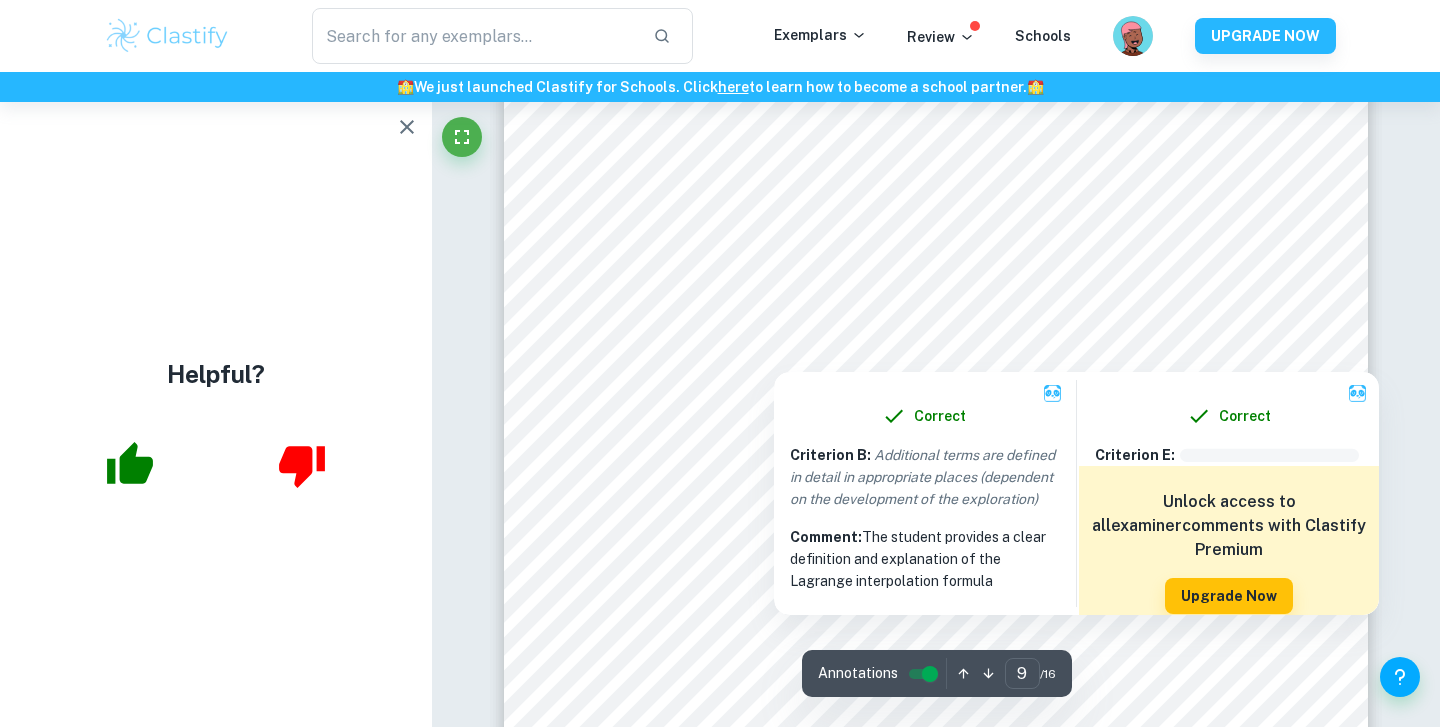 click 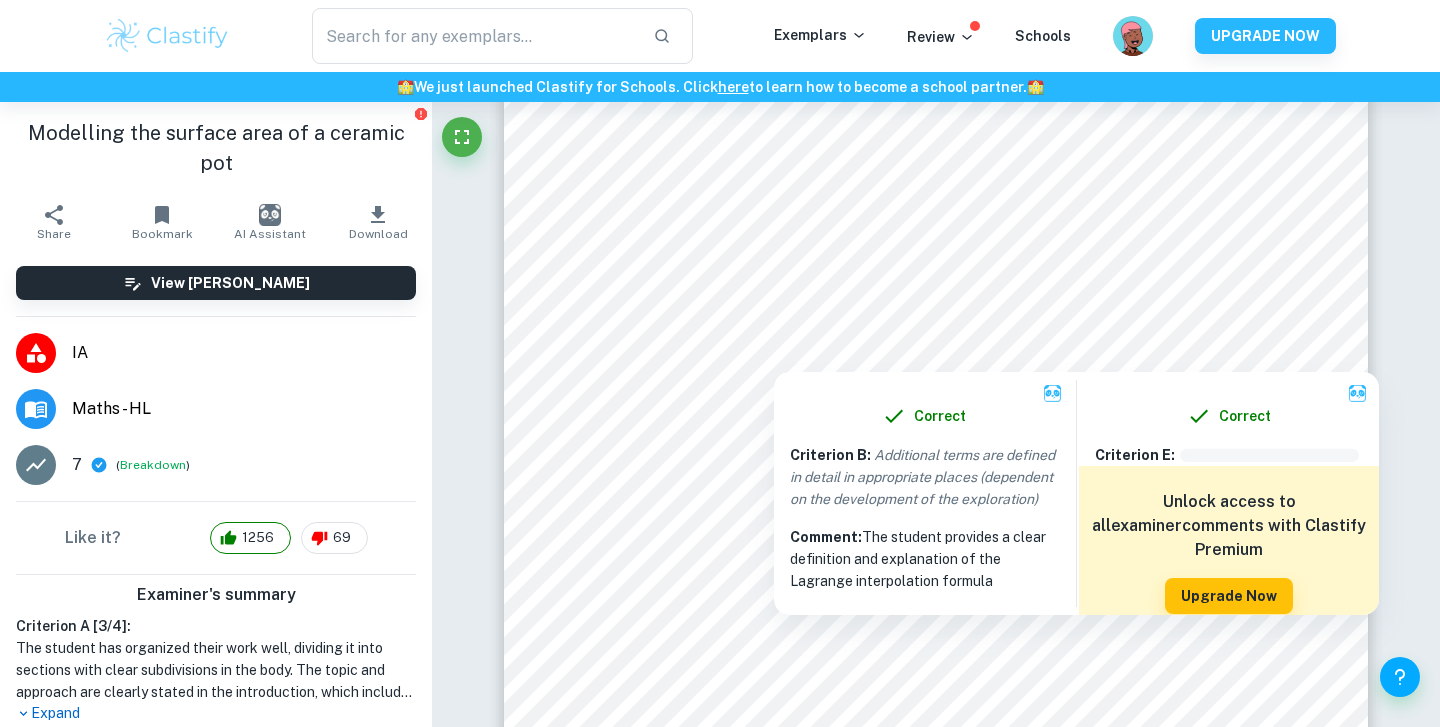 click 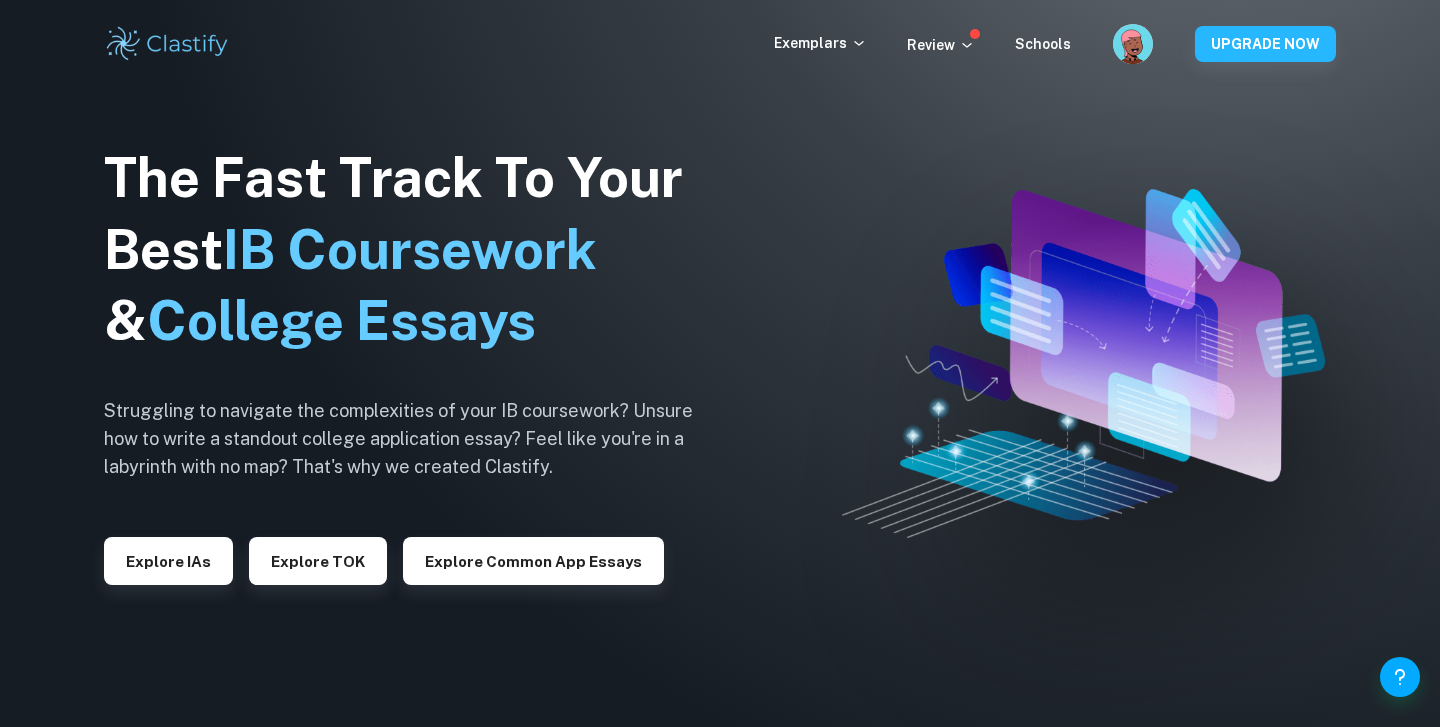 scroll, scrollTop: 0, scrollLeft: 0, axis: both 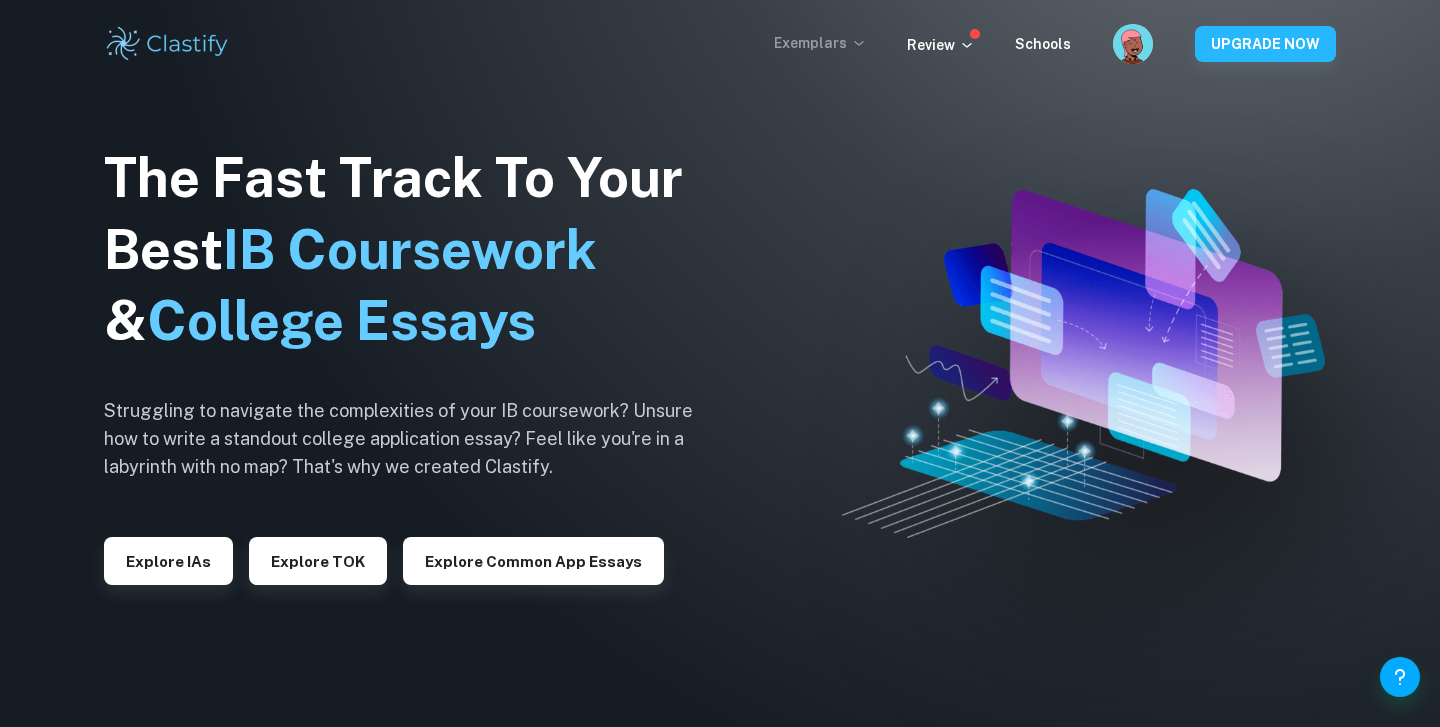 click on "Exemplars" at bounding box center (820, 43) 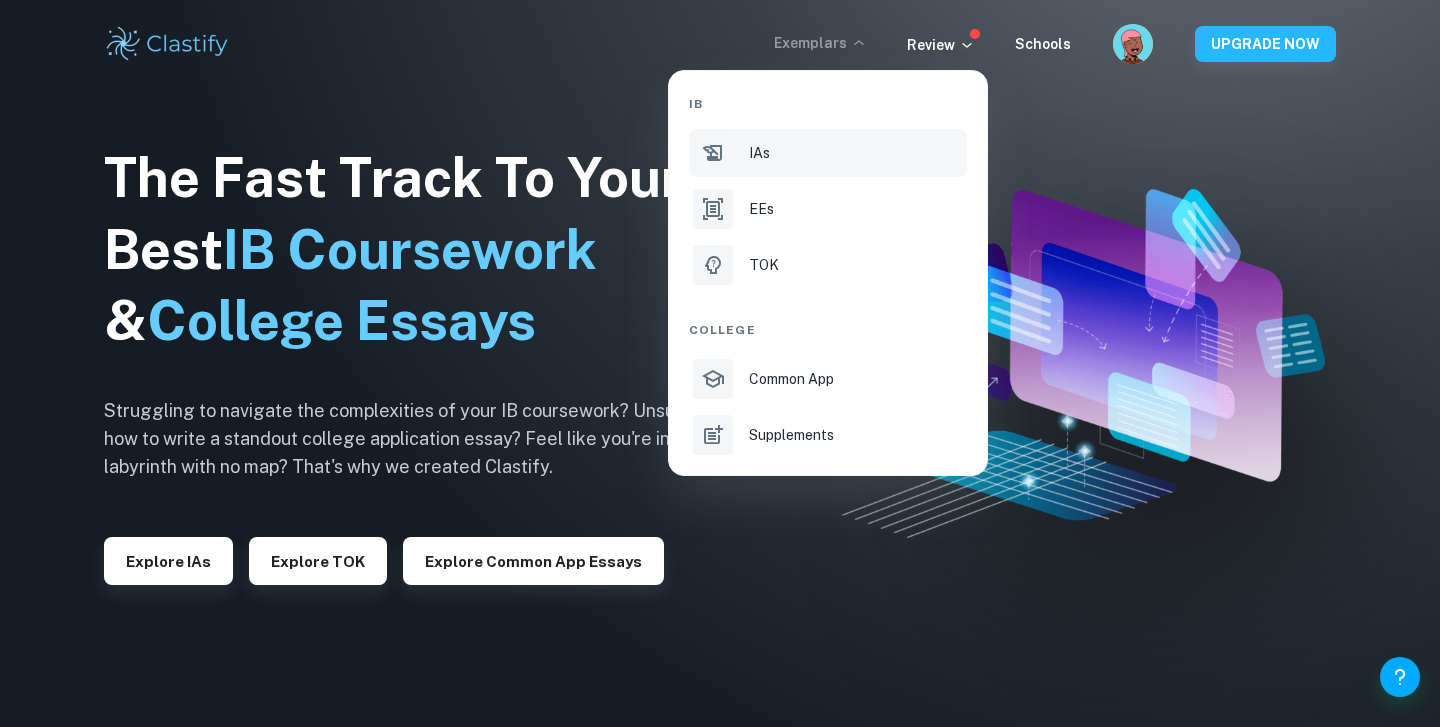 click on "IAs" at bounding box center (856, 153) 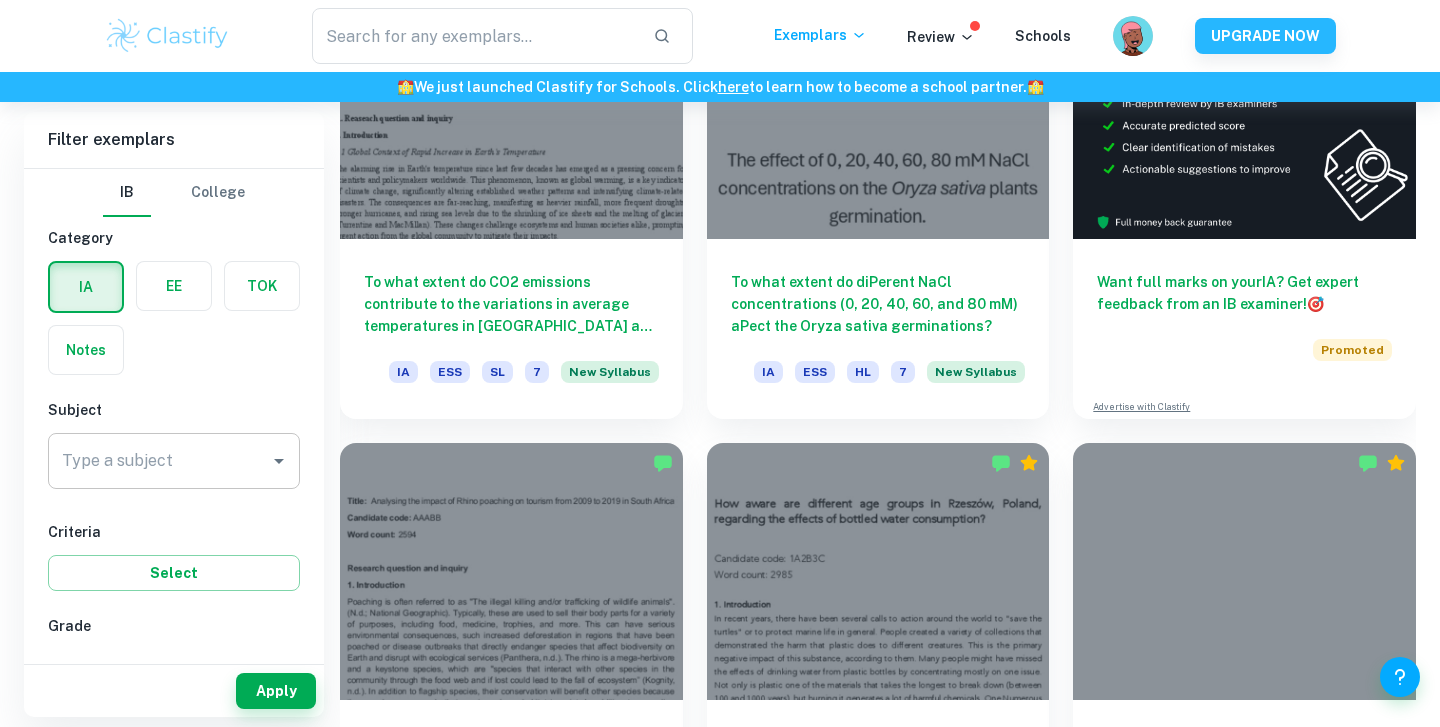 scroll, scrollTop: 693, scrollLeft: 0, axis: vertical 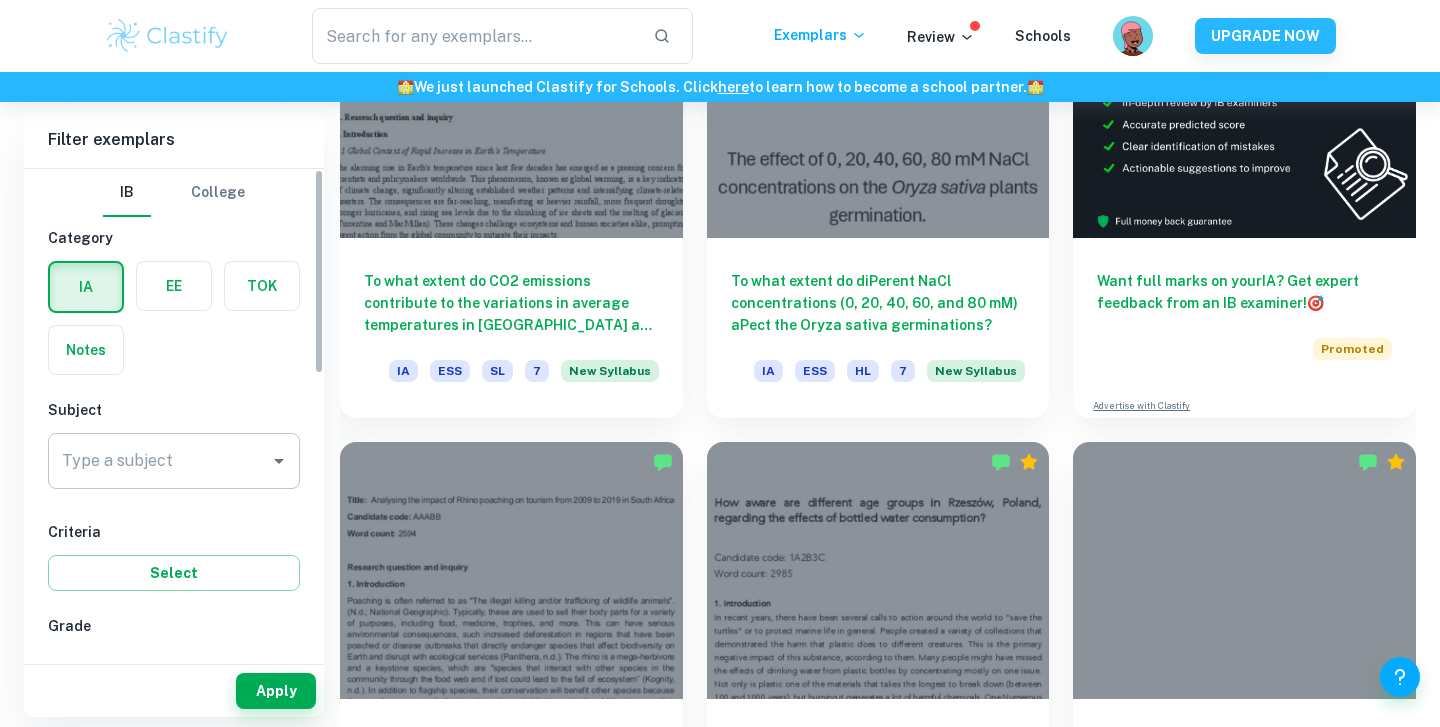 click on "Type a subject" at bounding box center (159, 461) 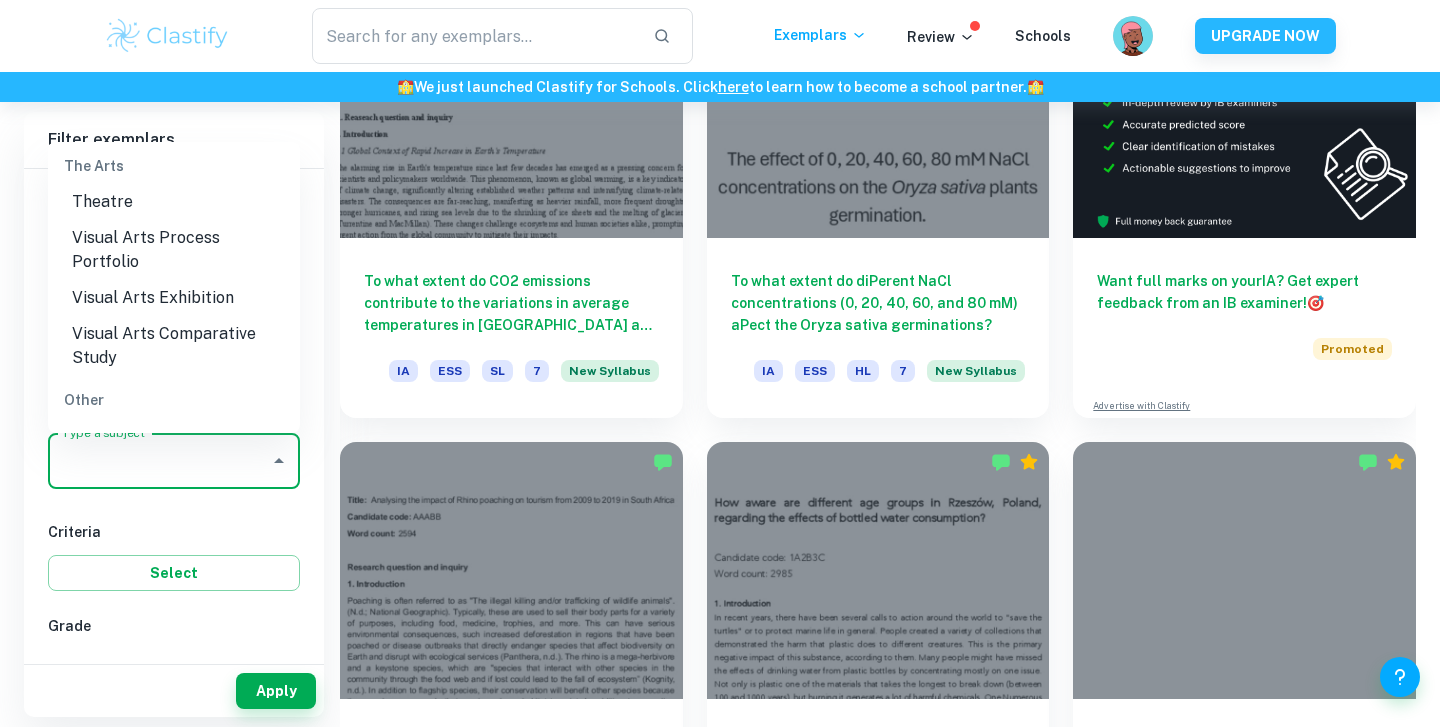 scroll, scrollTop: 3013, scrollLeft: 0, axis: vertical 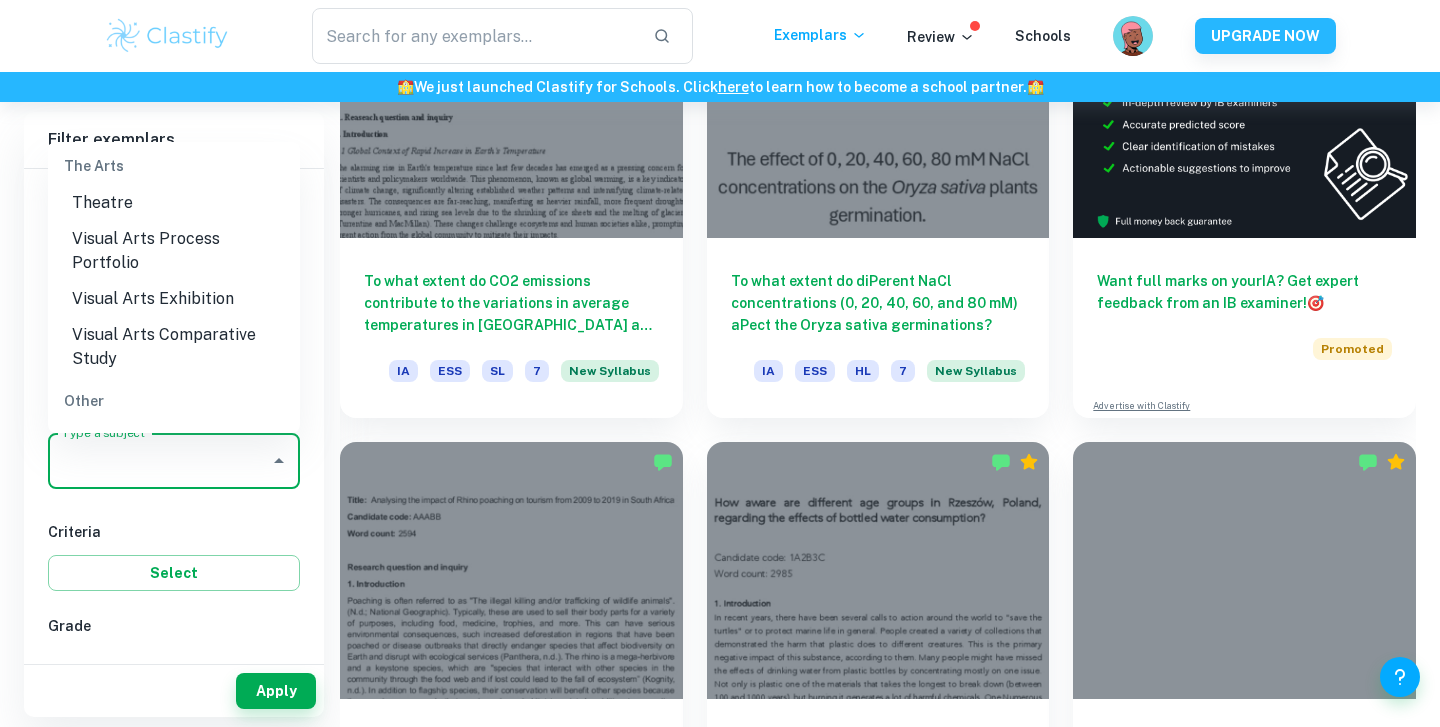 click on "ESS" at bounding box center [174, 443] 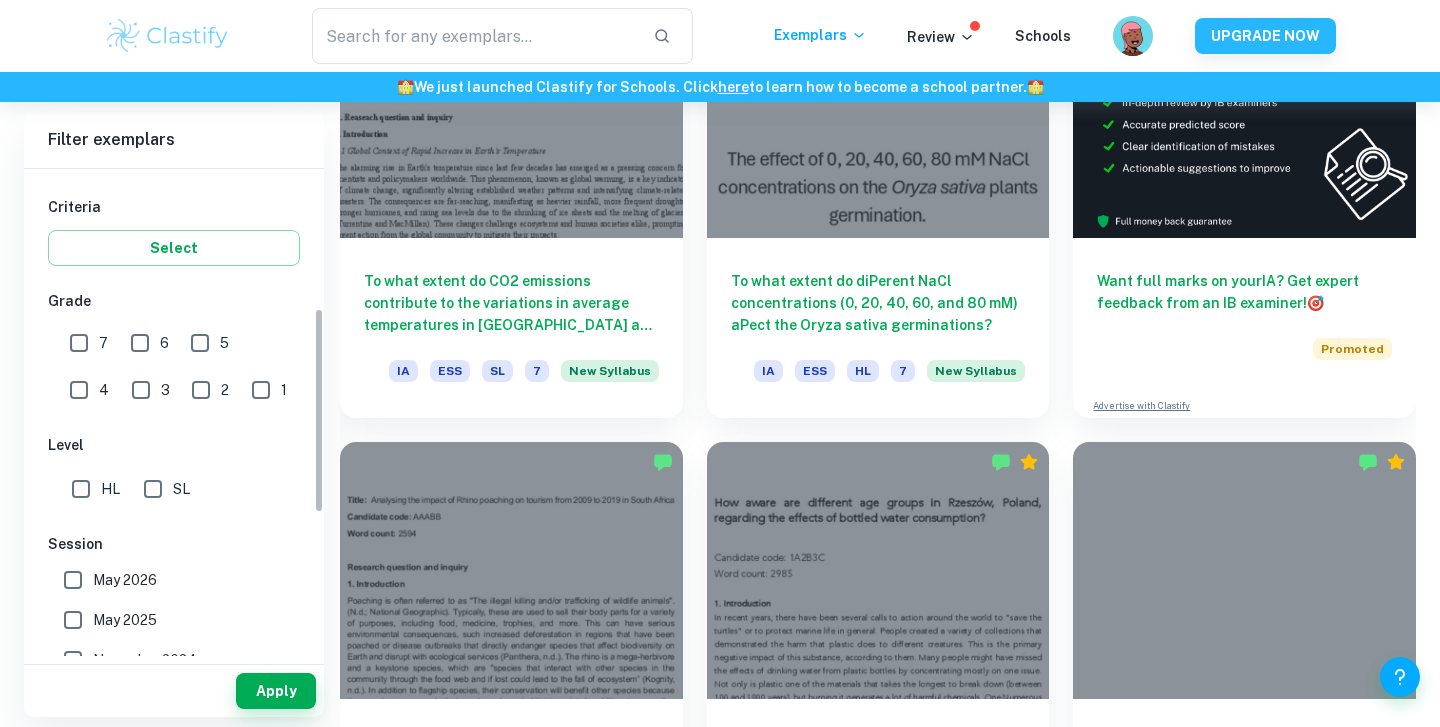 scroll, scrollTop: 330, scrollLeft: 0, axis: vertical 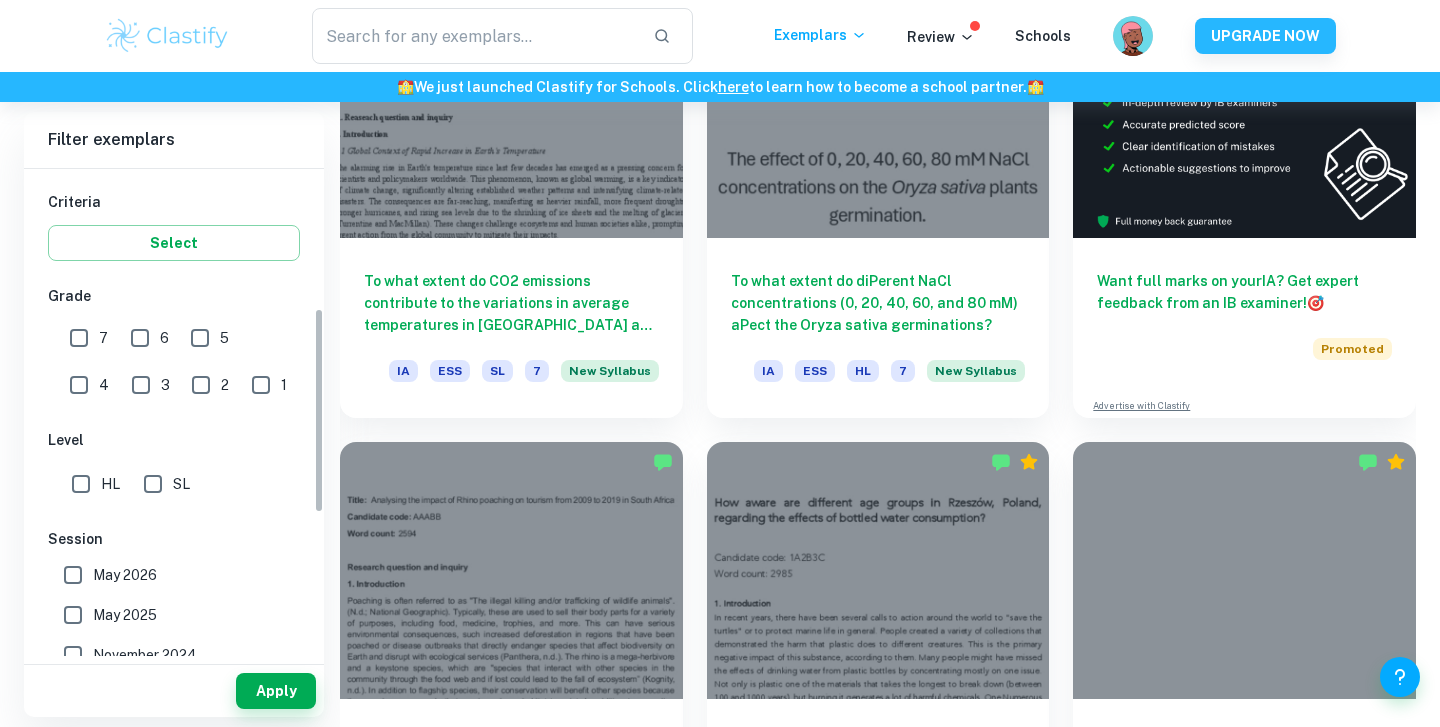 click on "7" at bounding box center [79, 338] 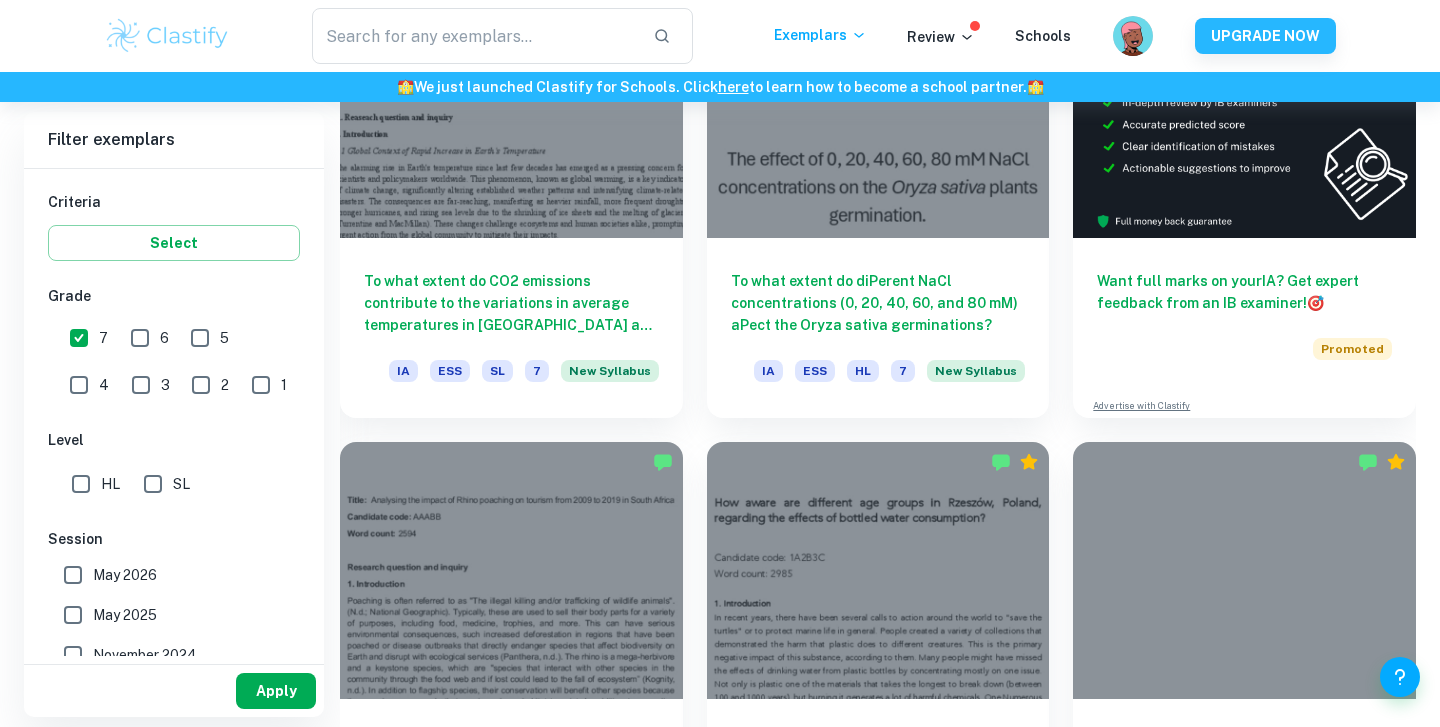 click on "Apply" at bounding box center [276, 691] 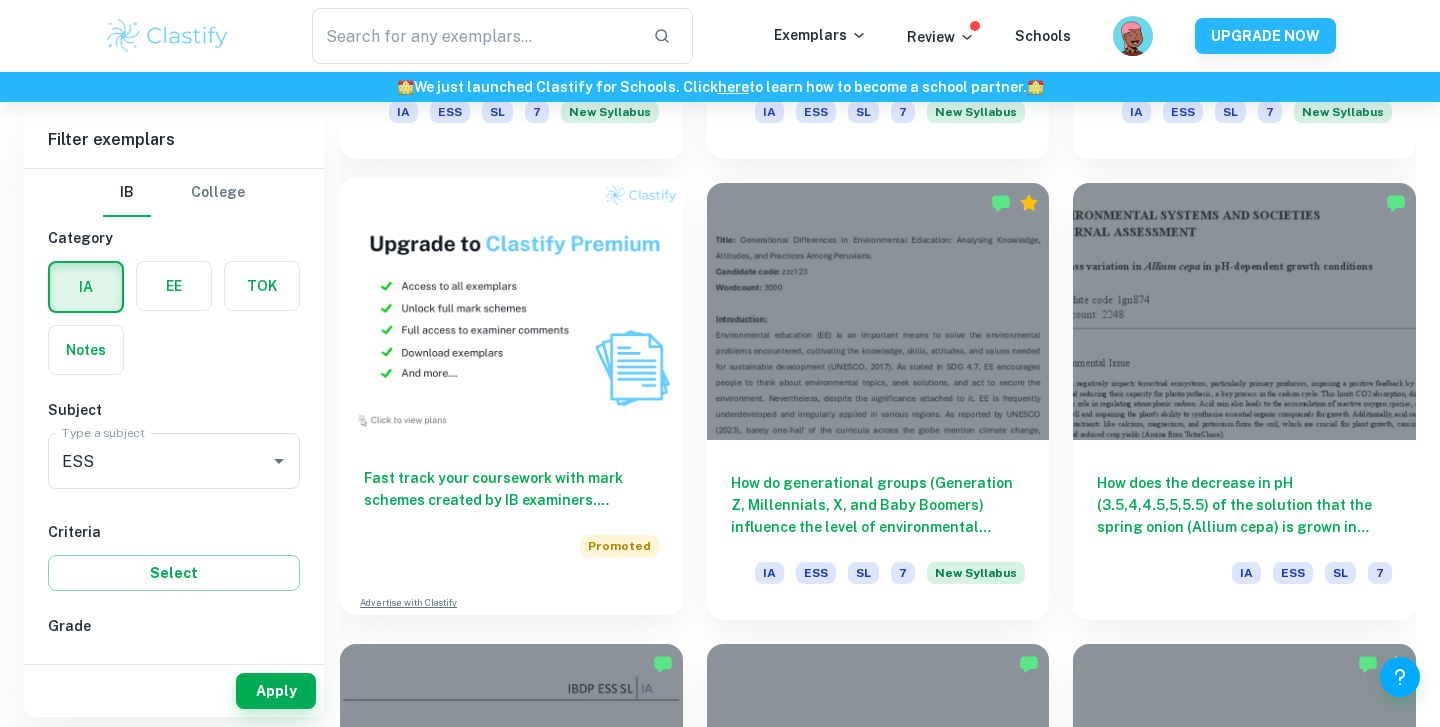 scroll, scrollTop: 1485, scrollLeft: 0, axis: vertical 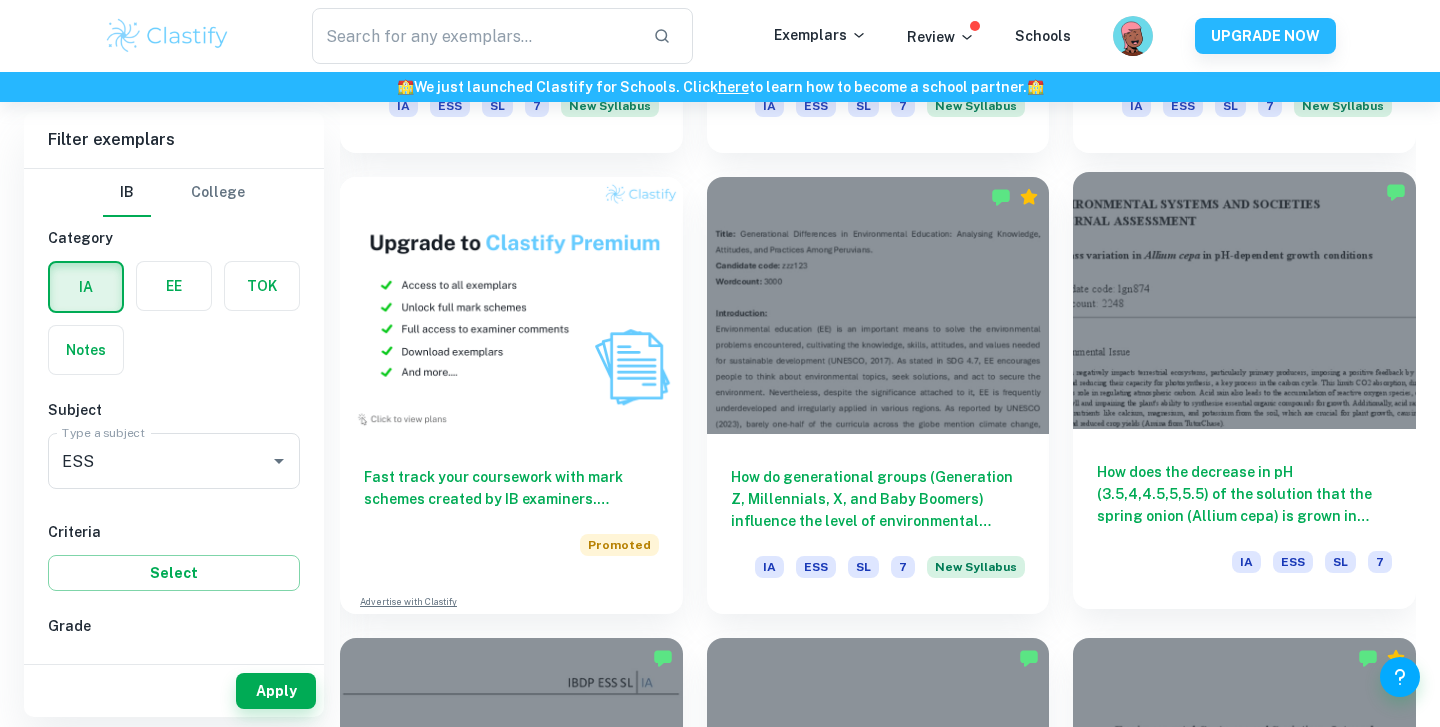 click at bounding box center (1244, 300) 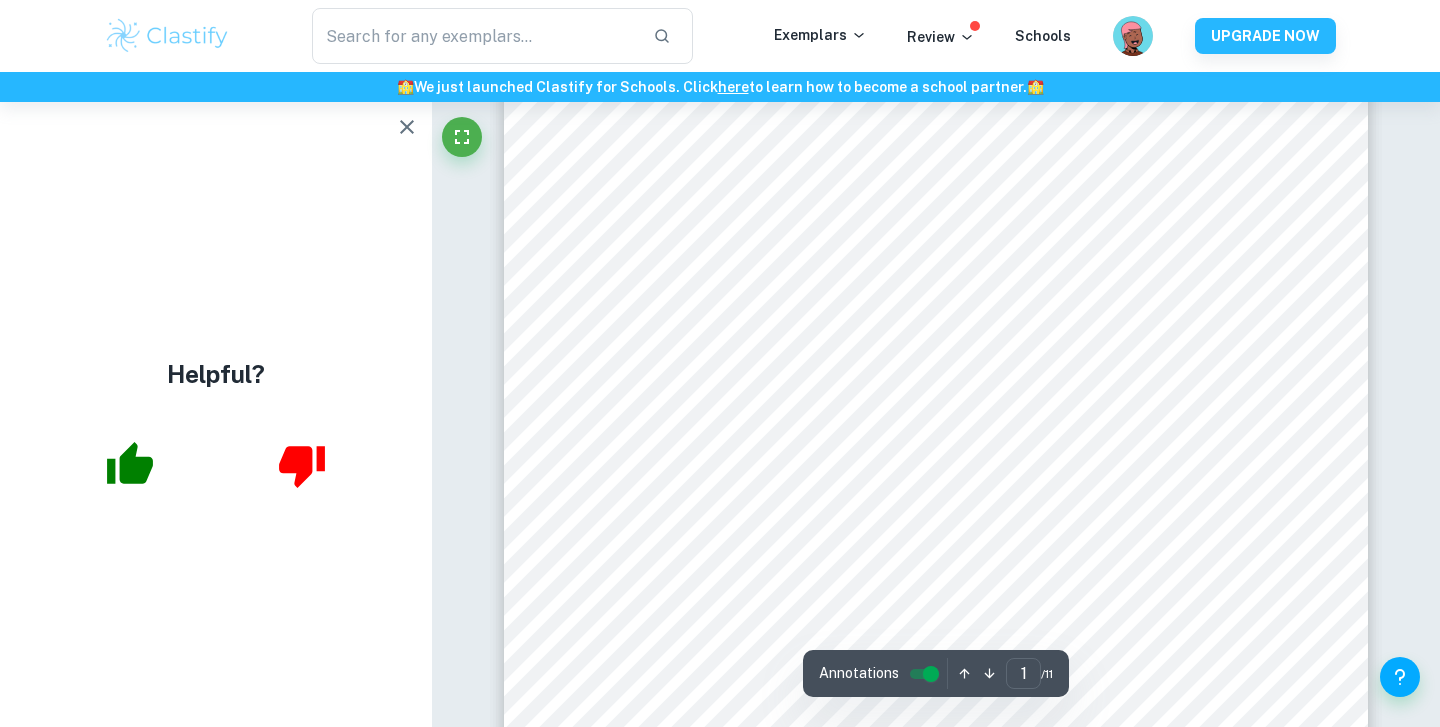 scroll, scrollTop: 150, scrollLeft: 0, axis: vertical 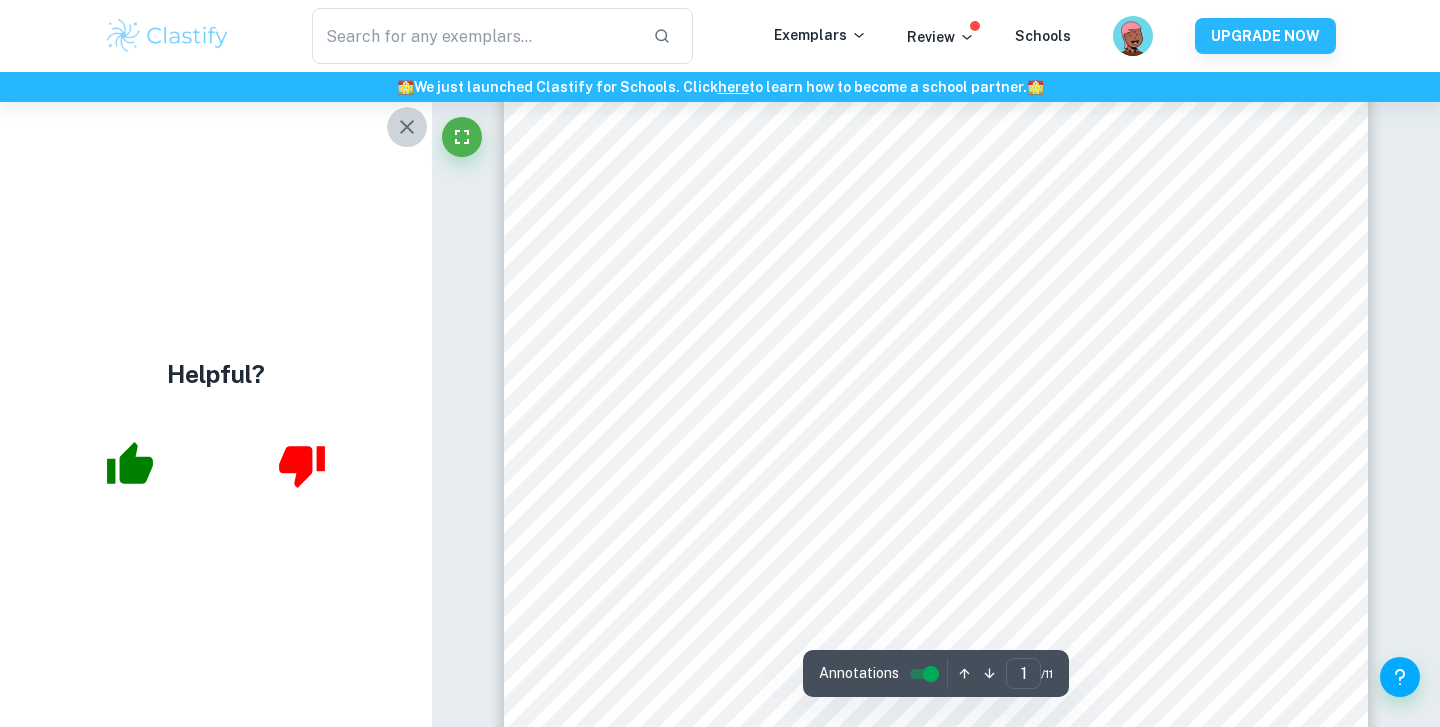 click 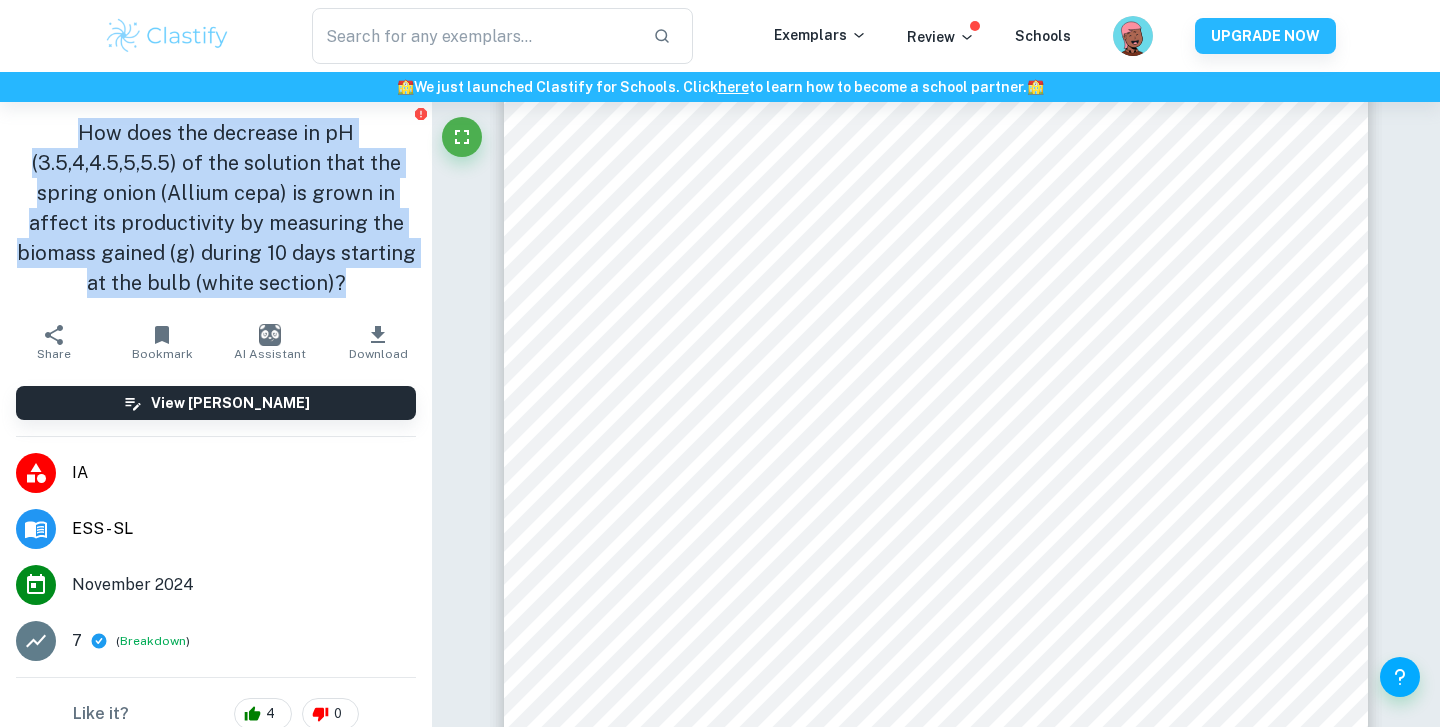 drag, startPoint x: 348, startPoint y: 284, endPoint x: 55, endPoint y: 106, distance: 342.83087 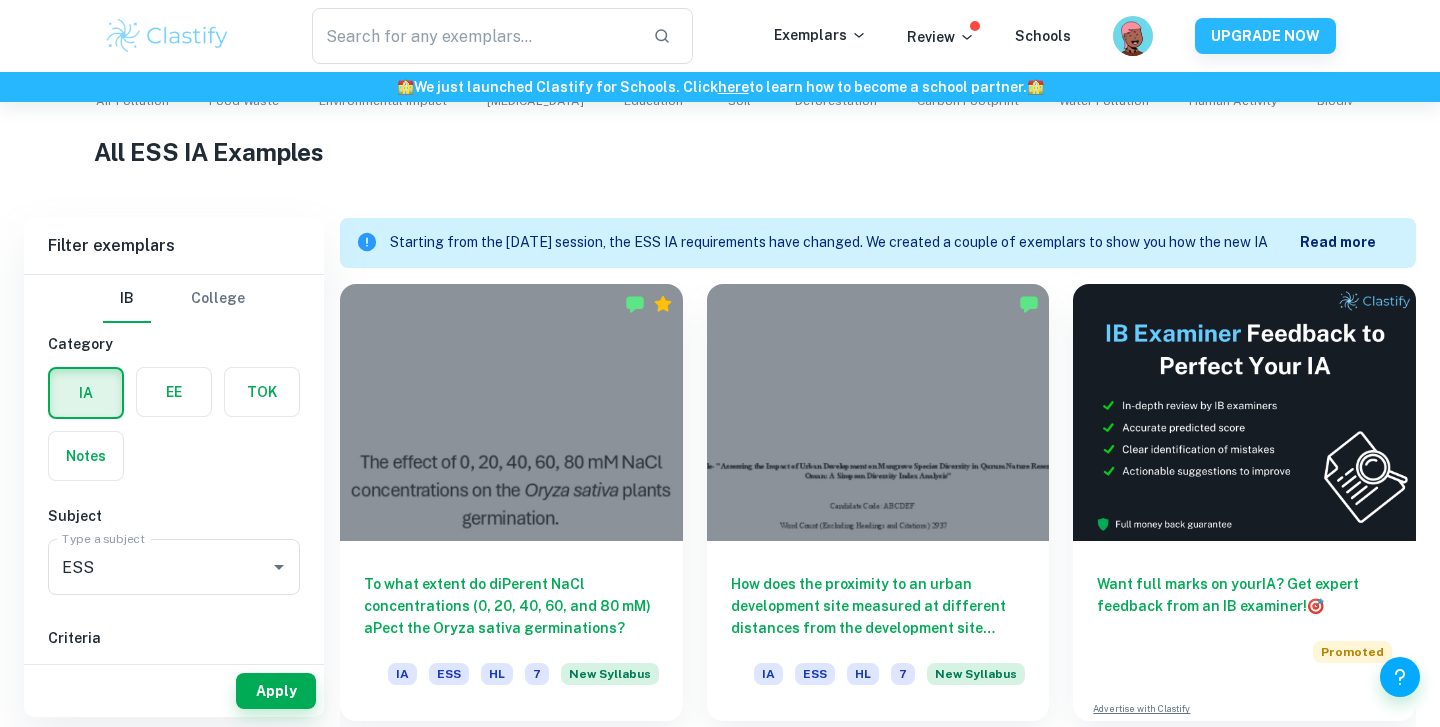 scroll, scrollTop: 613, scrollLeft: 0, axis: vertical 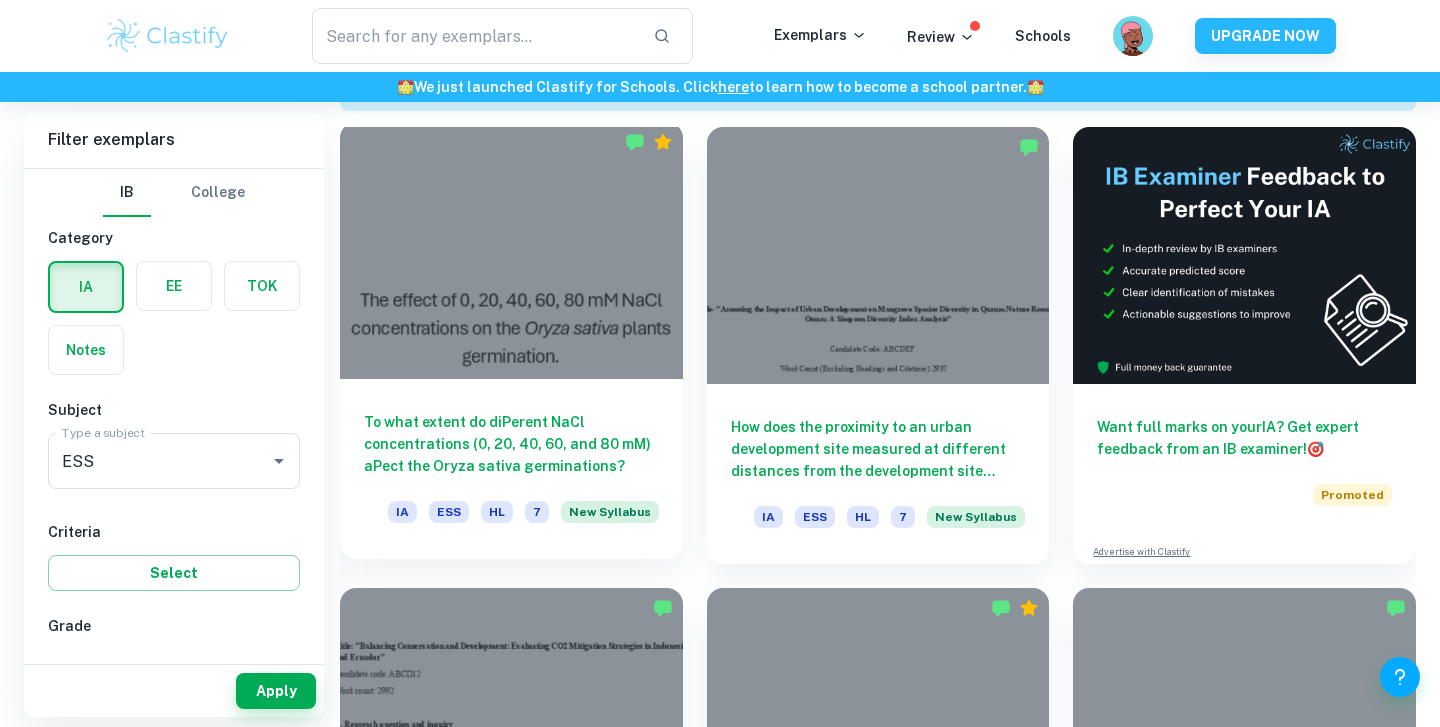 drag, startPoint x: 360, startPoint y: 412, endPoint x: 402, endPoint y: 416, distance: 42.190044 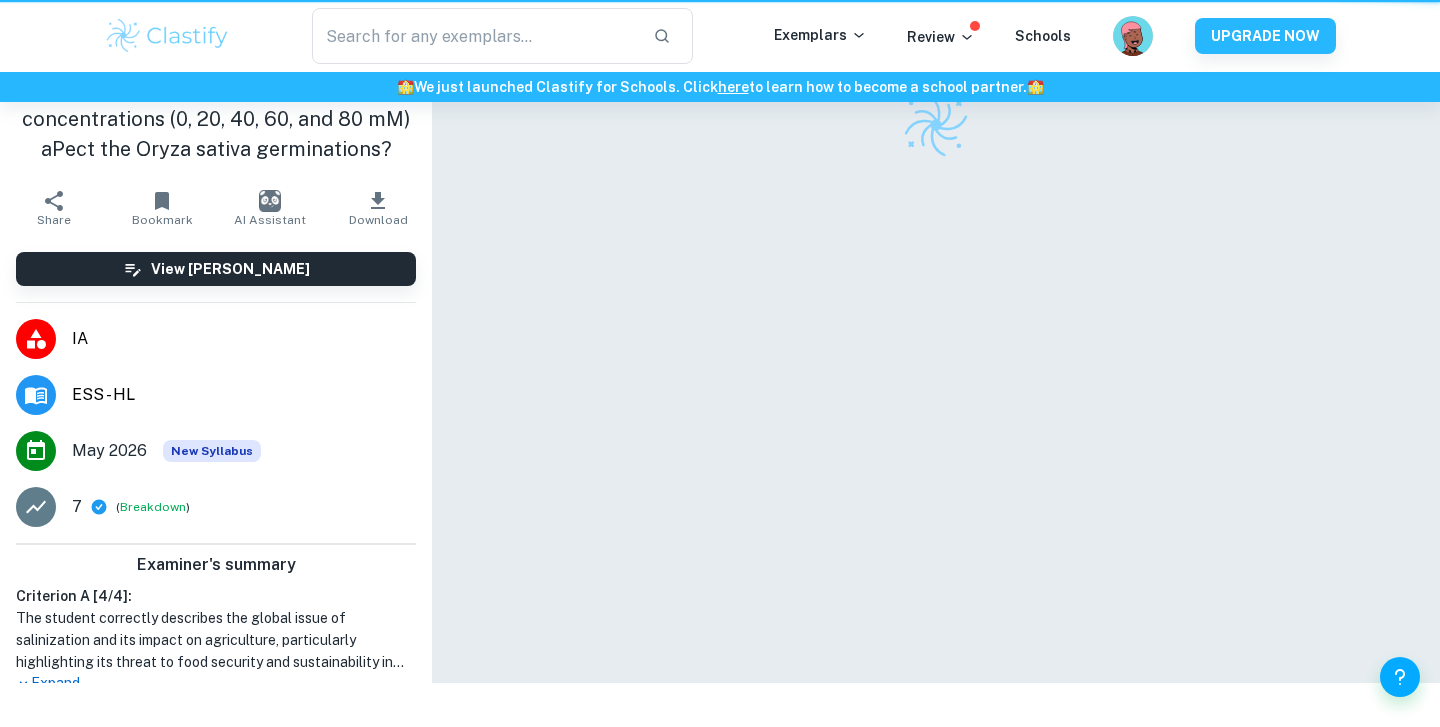 scroll, scrollTop: 0, scrollLeft: 0, axis: both 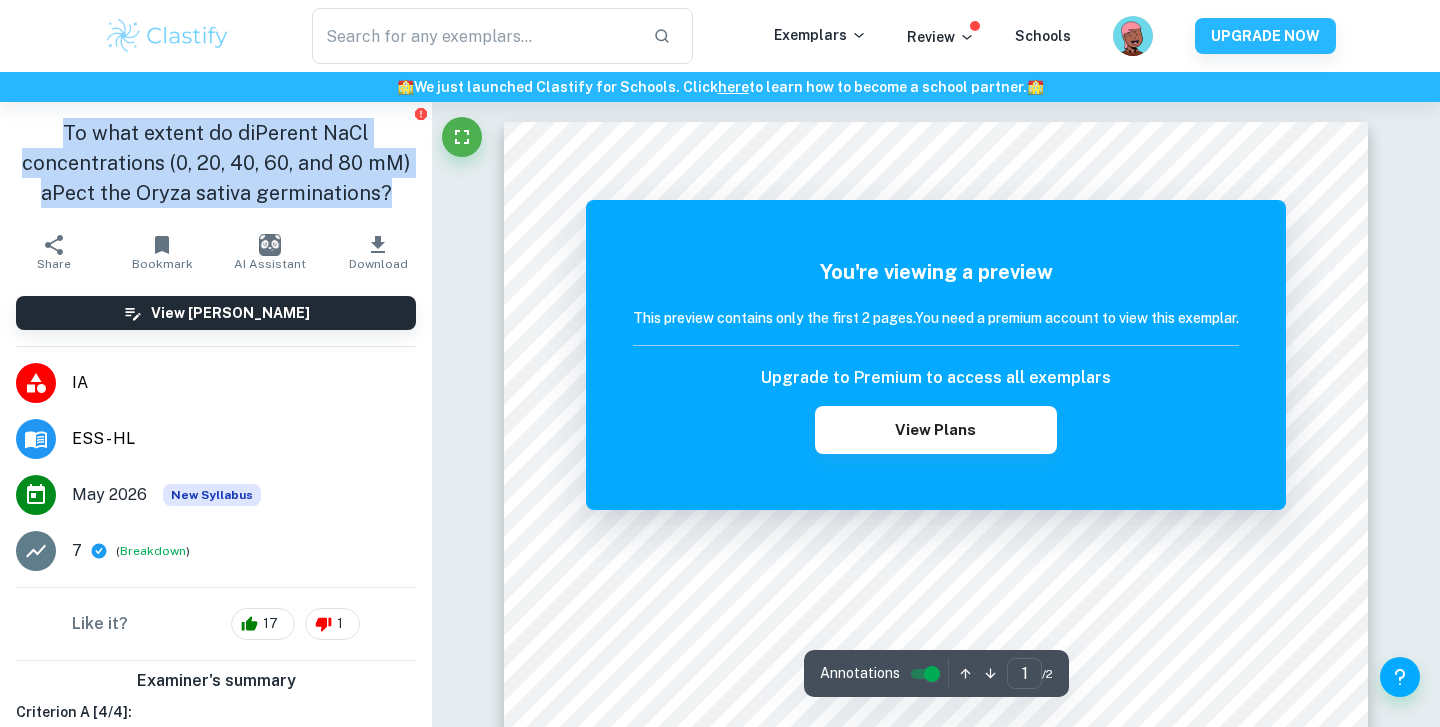 drag, startPoint x: 61, startPoint y: 132, endPoint x: 385, endPoint y: 202, distance: 331.4755 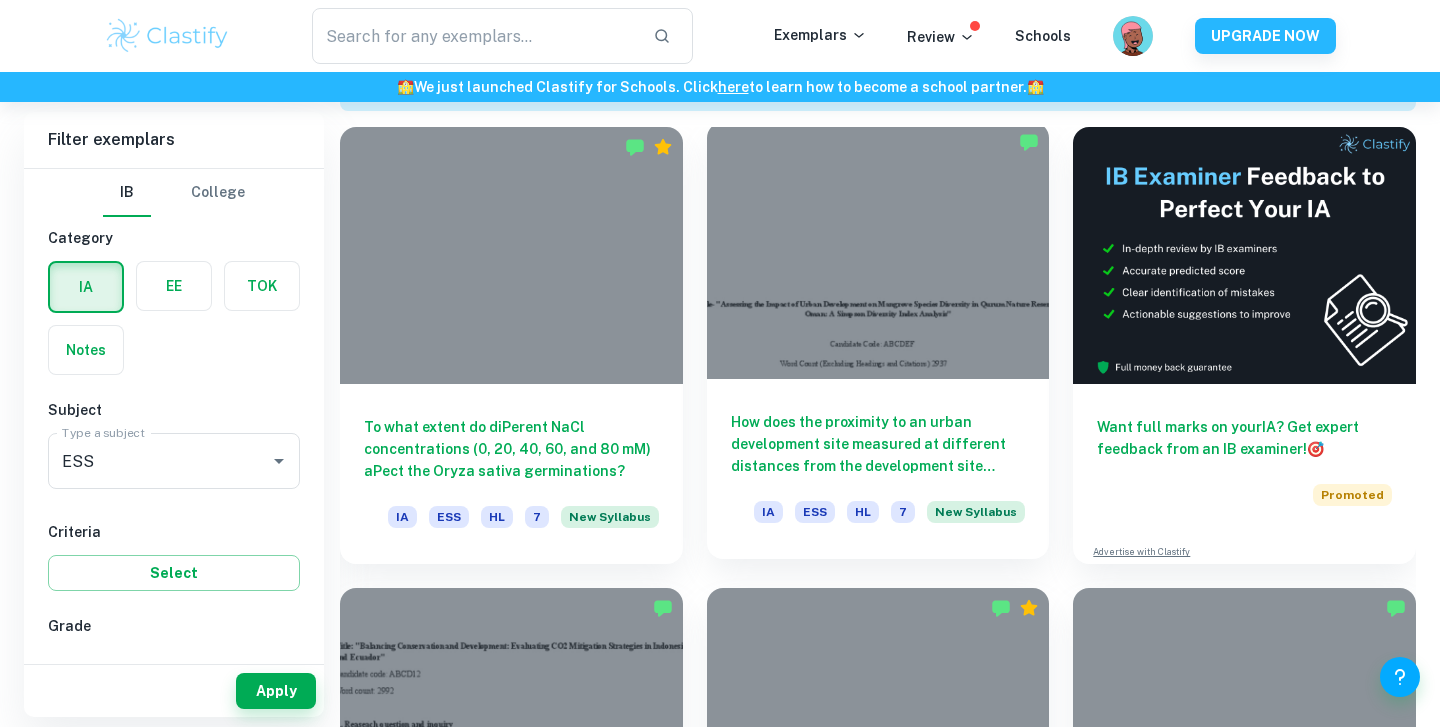 scroll, scrollTop: 621, scrollLeft: 0, axis: vertical 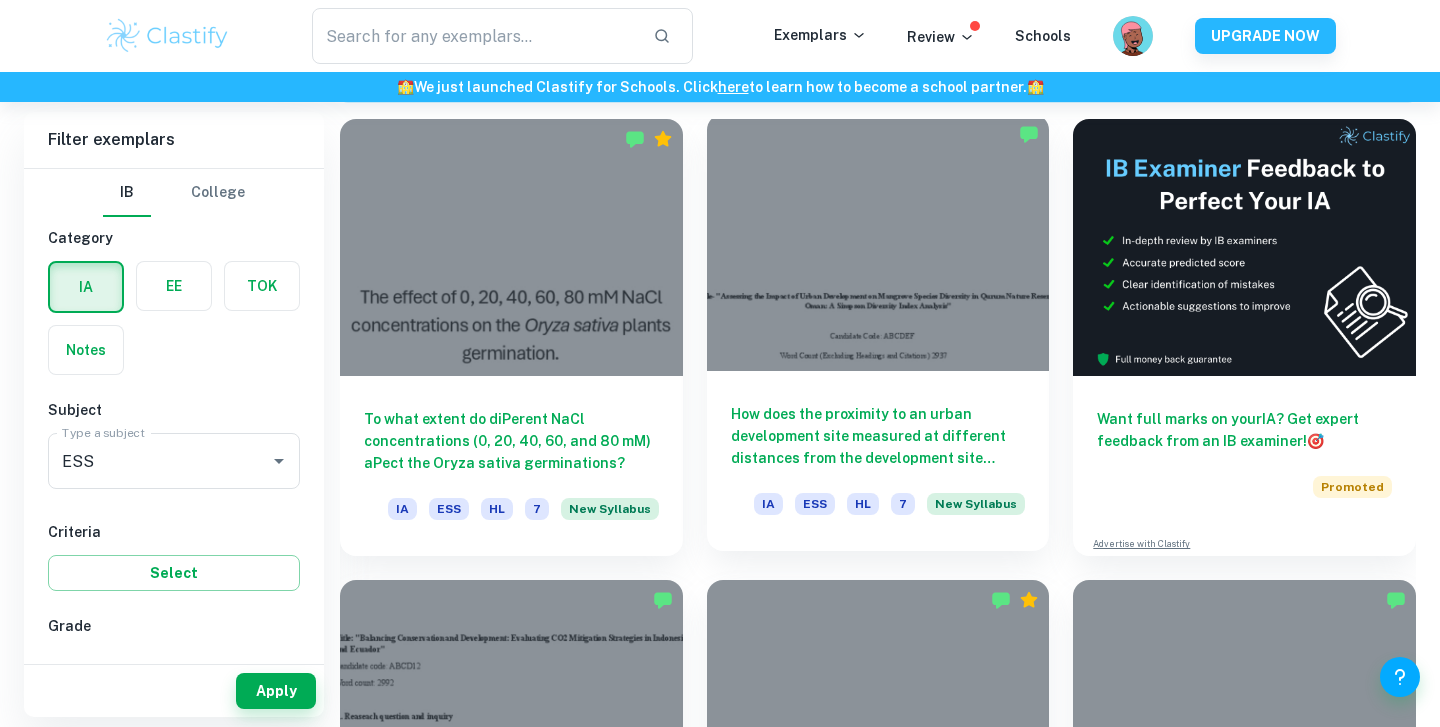 click at bounding box center [878, 242] 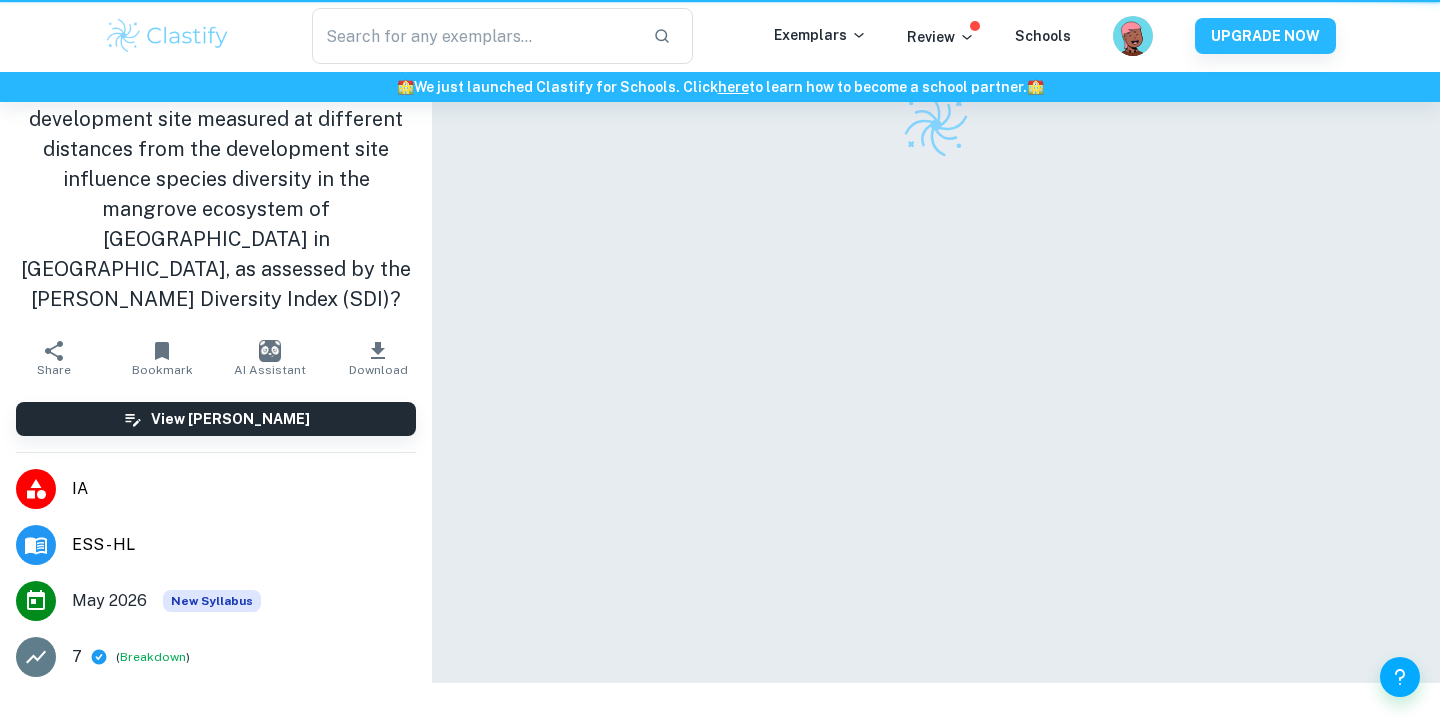 scroll, scrollTop: 0, scrollLeft: 0, axis: both 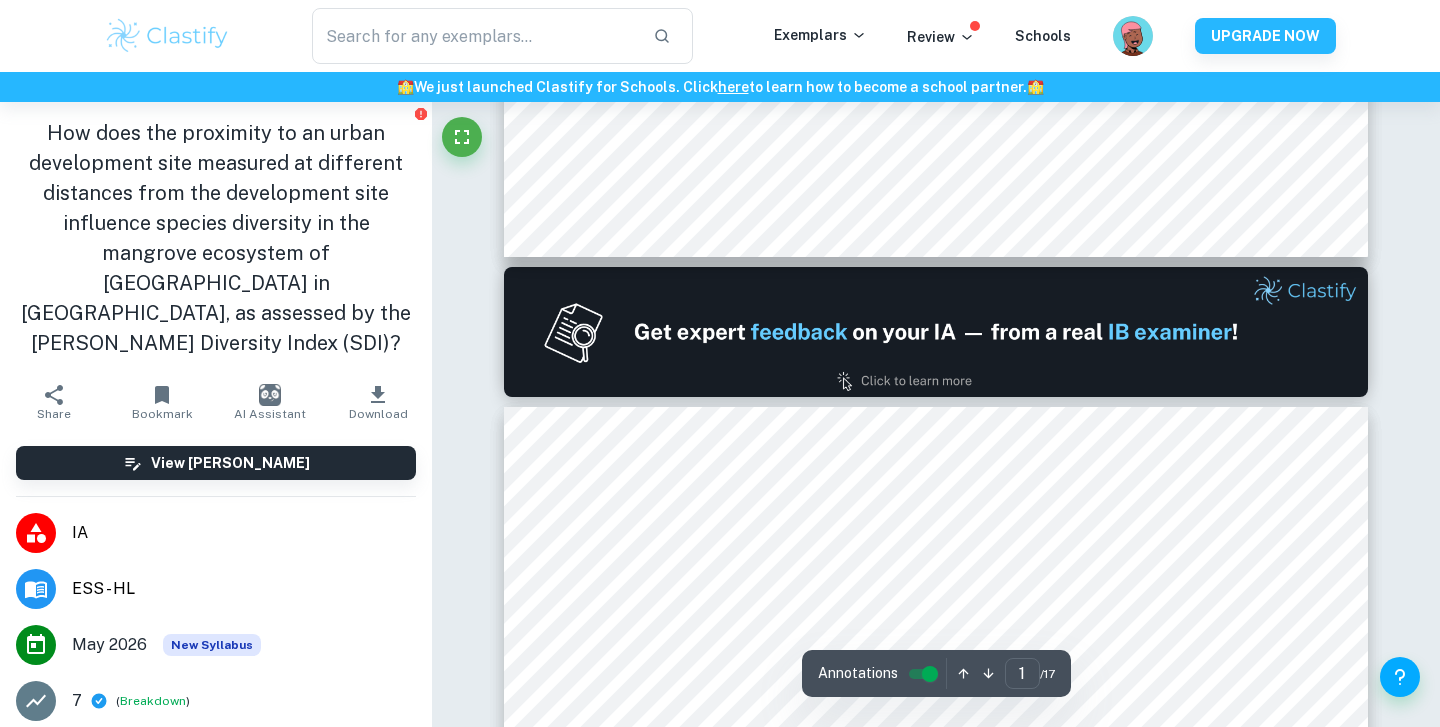 type on "2" 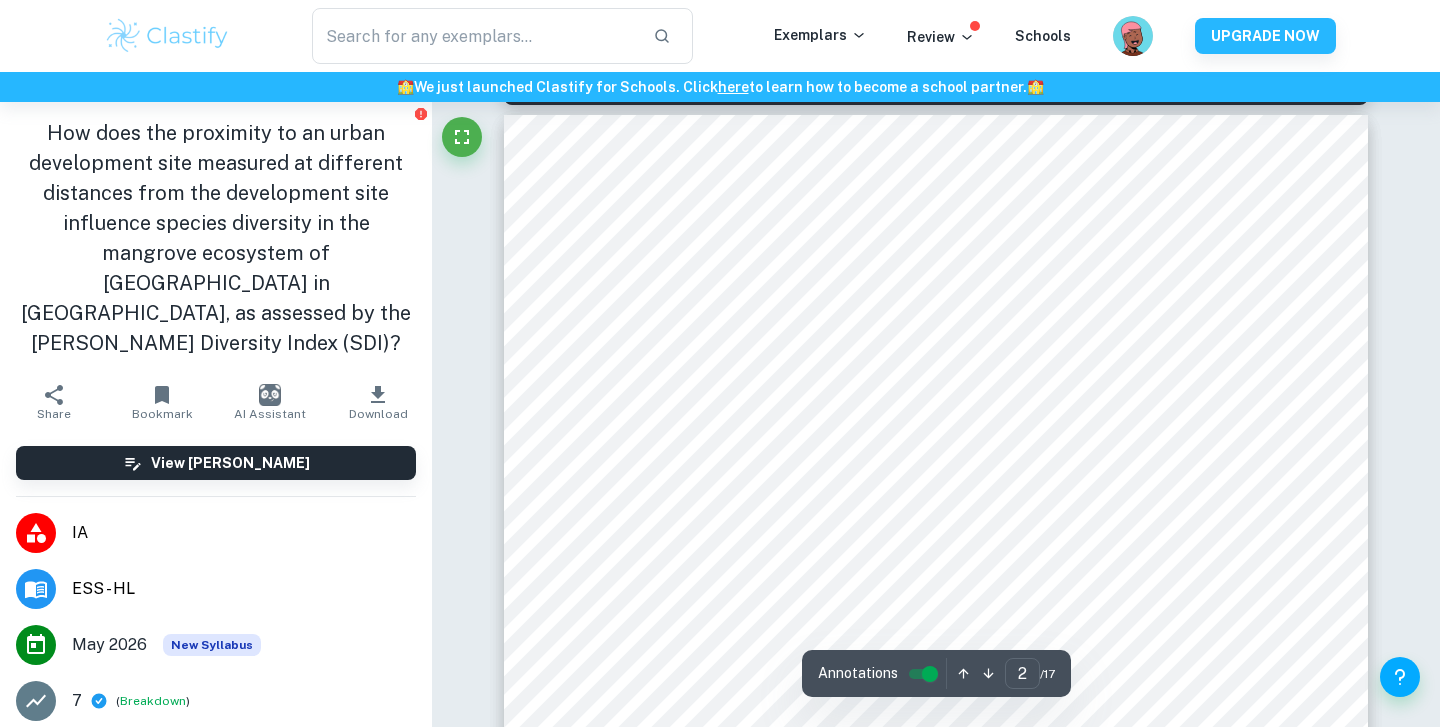 scroll, scrollTop: 1283, scrollLeft: 0, axis: vertical 